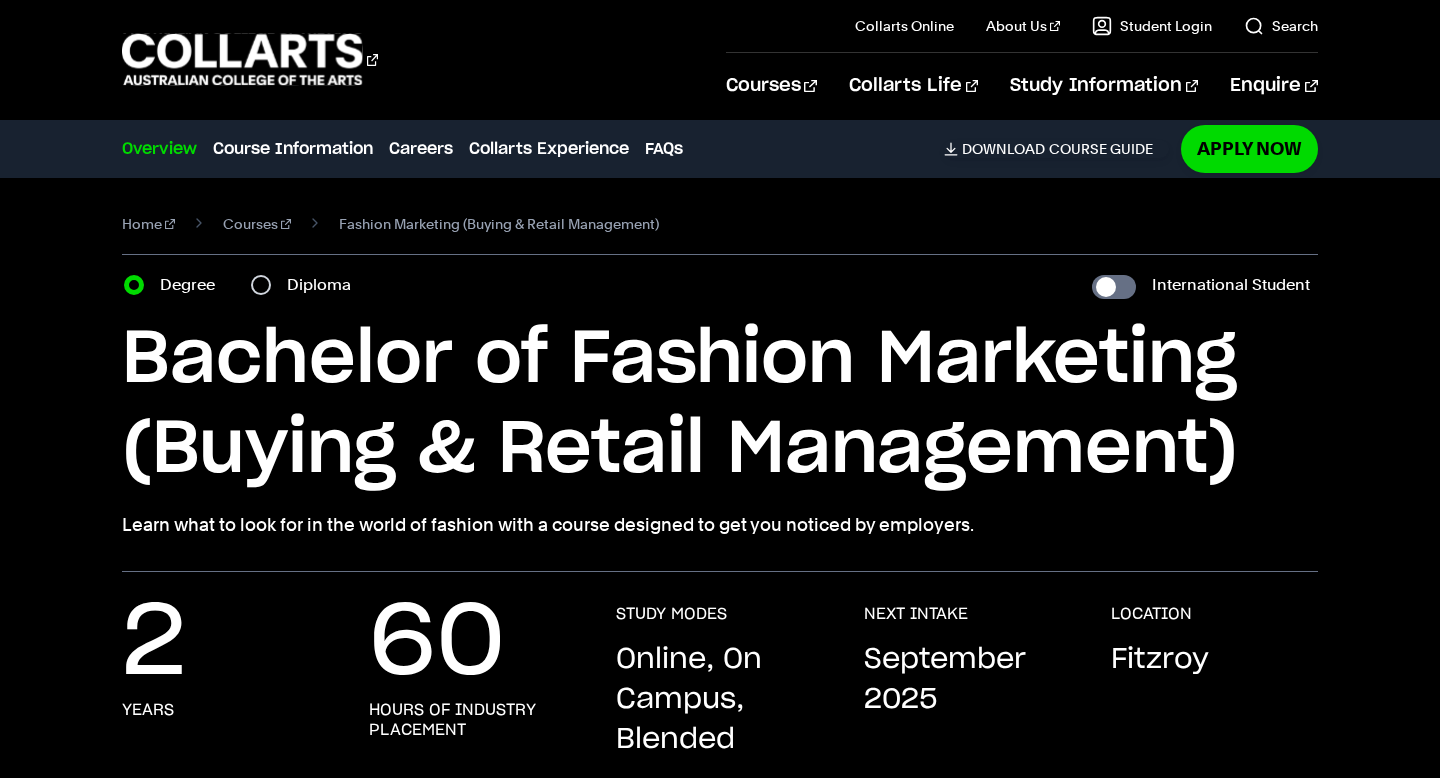 scroll, scrollTop: 0, scrollLeft: 0, axis: both 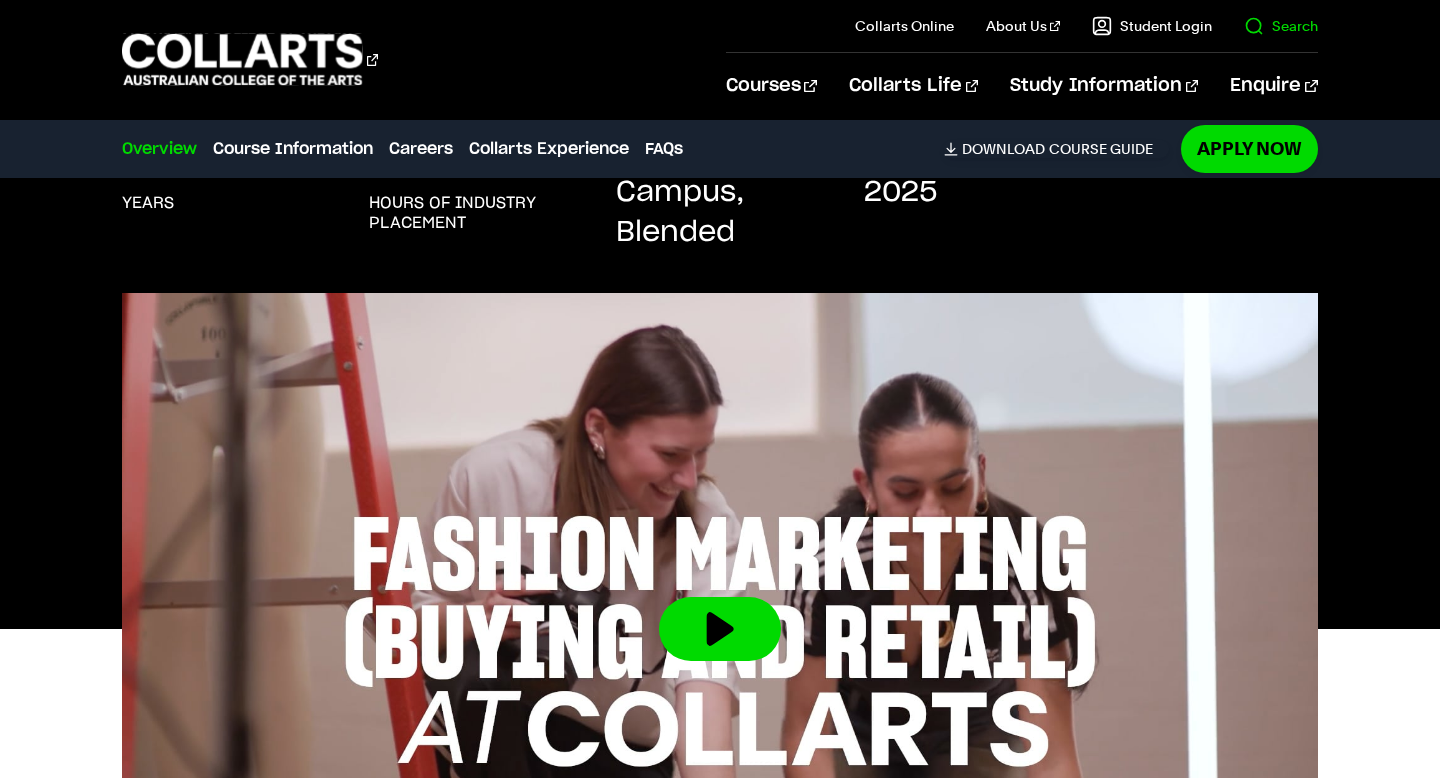 click on "Search" at bounding box center (1281, 26) 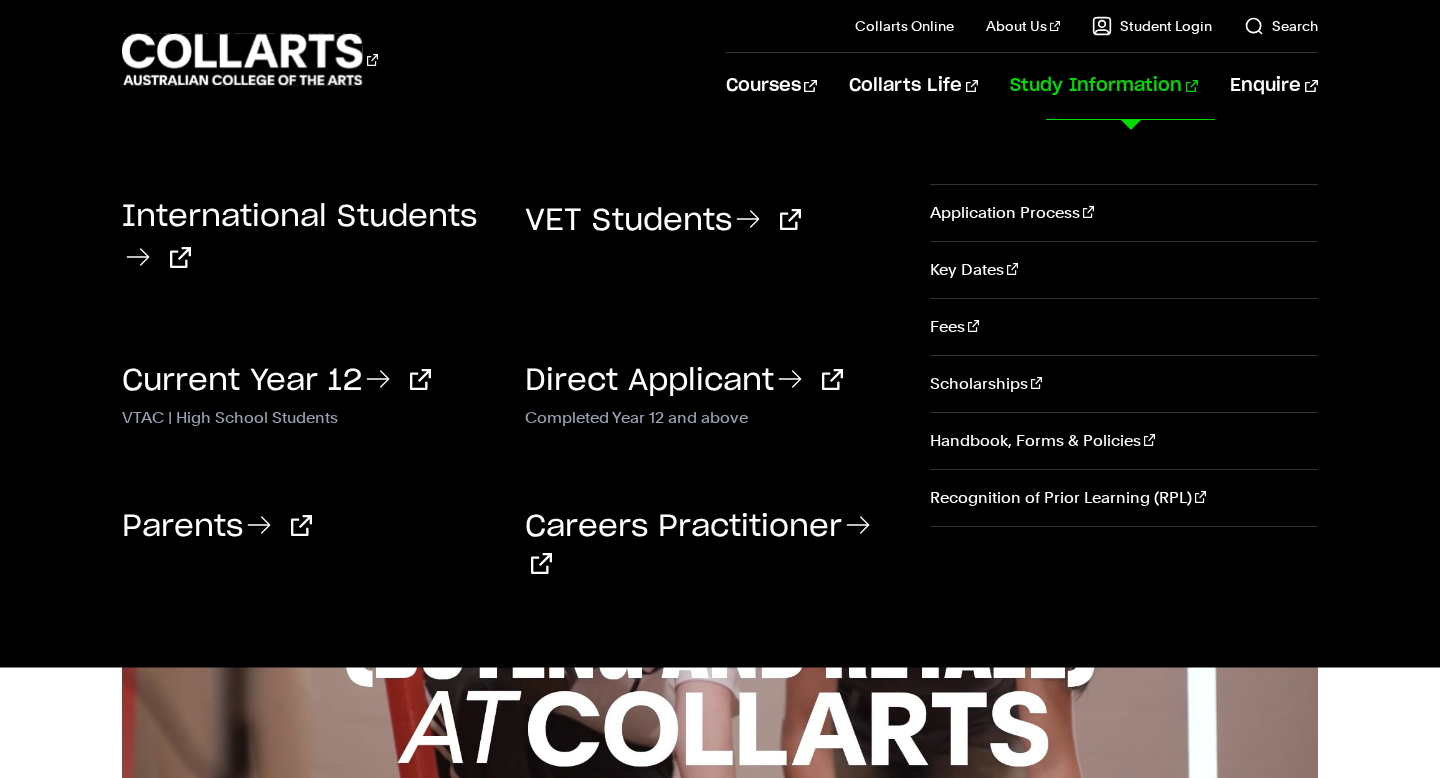 scroll, scrollTop: 0, scrollLeft: 0, axis: both 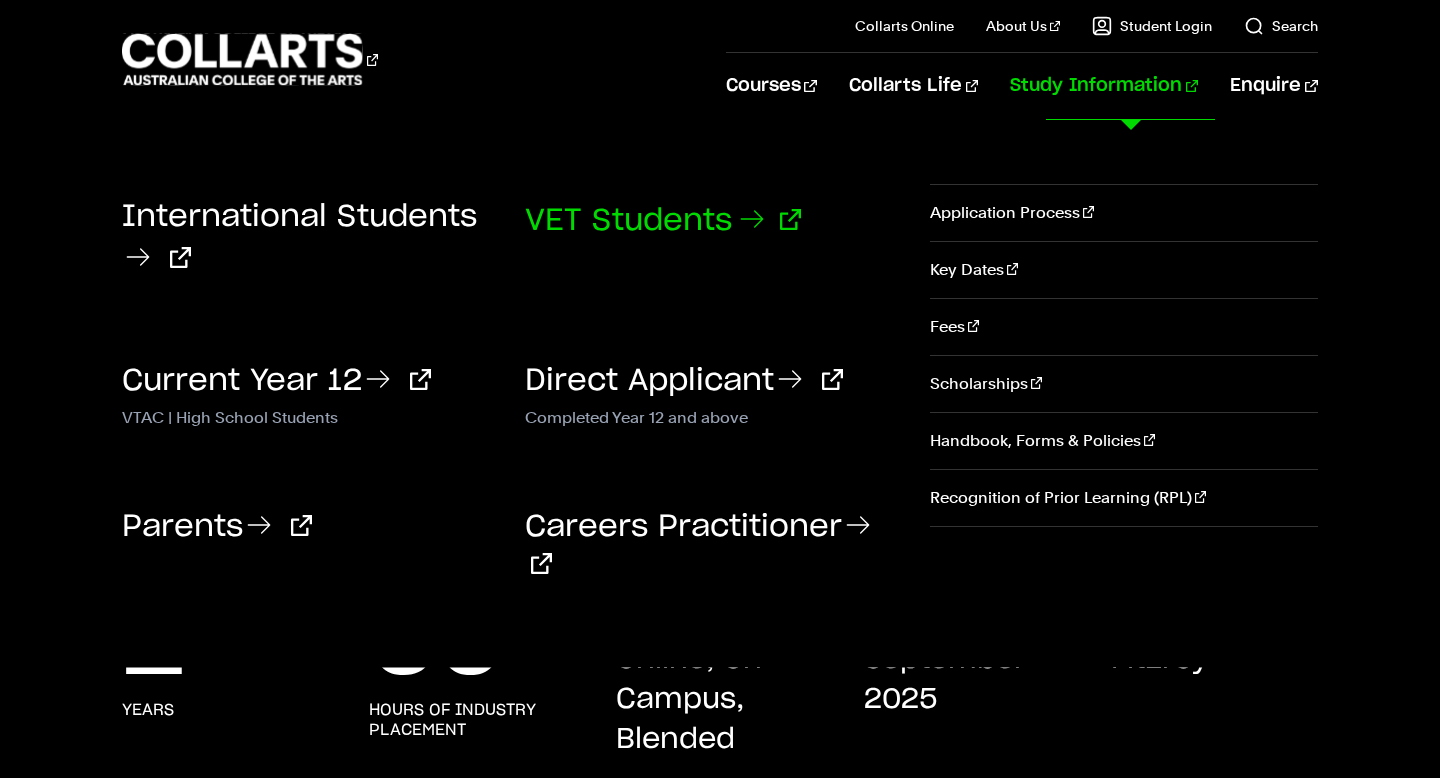 click on "VET Students" at bounding box center (663, 221) 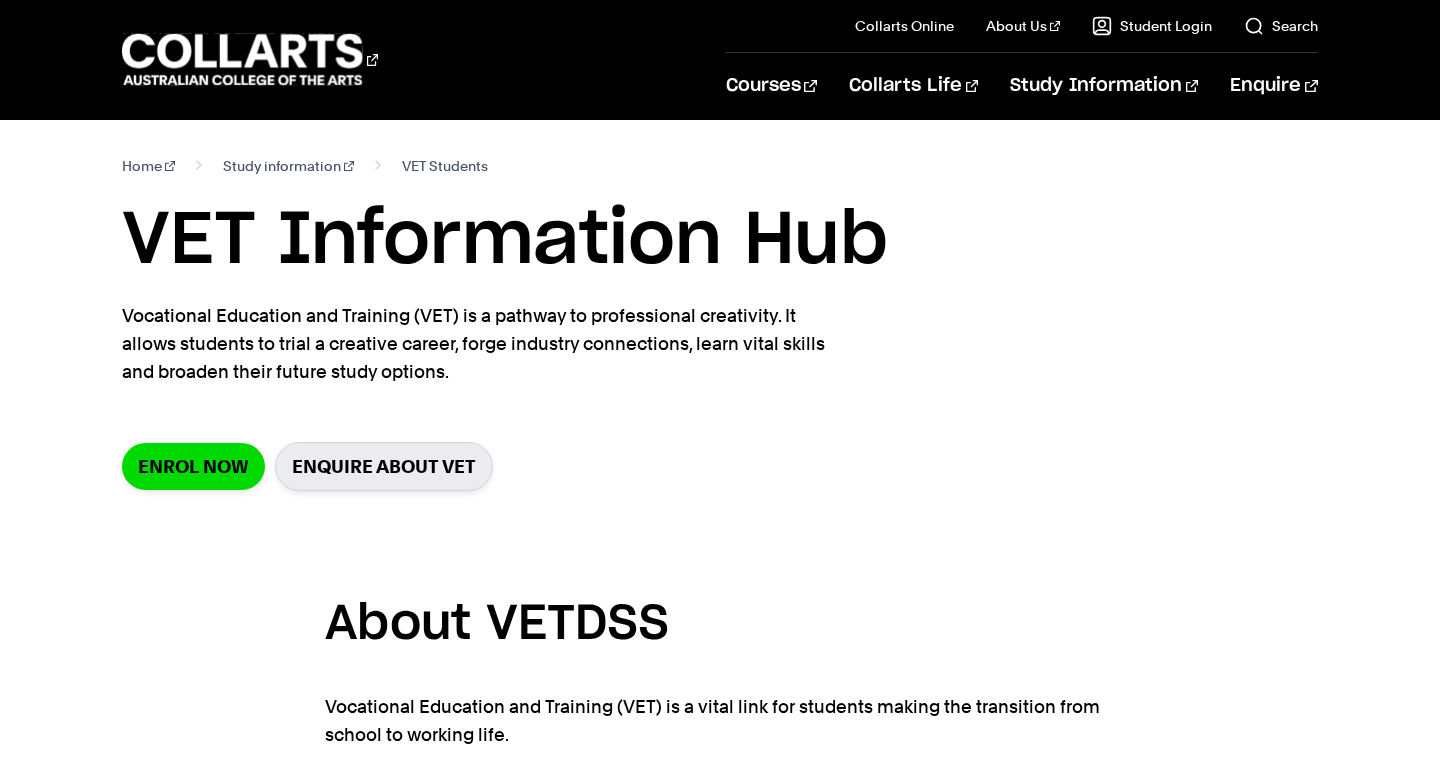 scroll, scrollTop: 0, scrollLeft: 0, axis: both 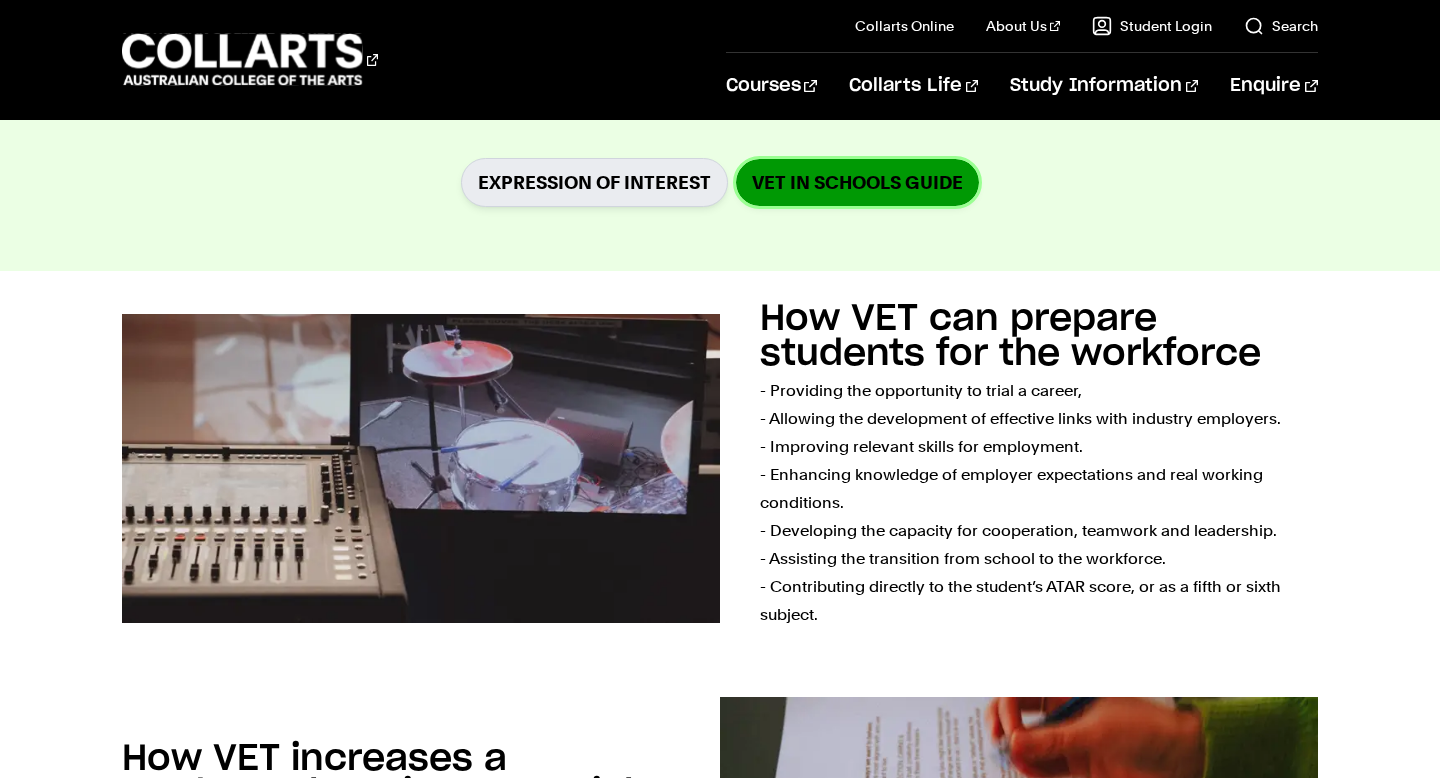 click on "VET in Schools Guide" at bounding box center [857, 182] 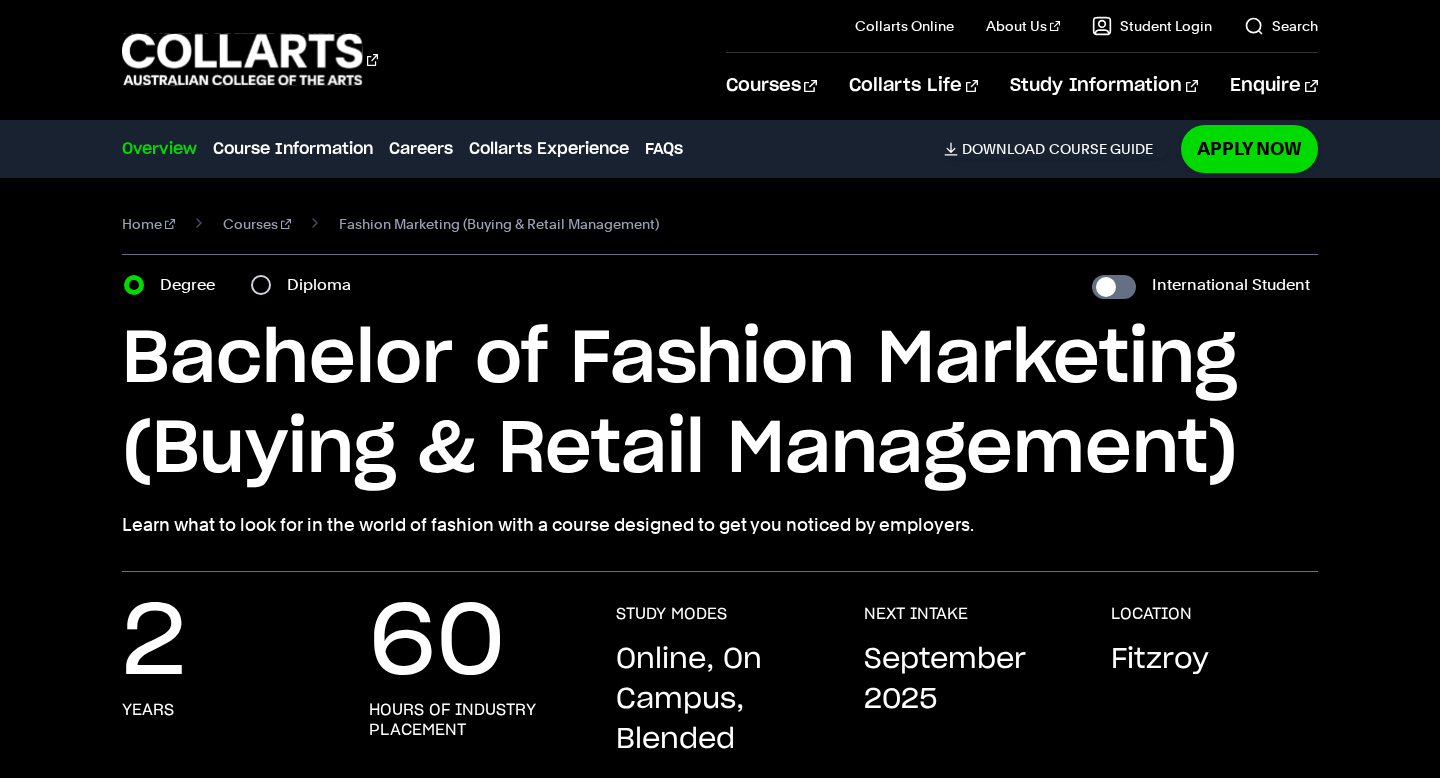 scroll, scrollTop: 0, scrollLeft: 0, axis: both 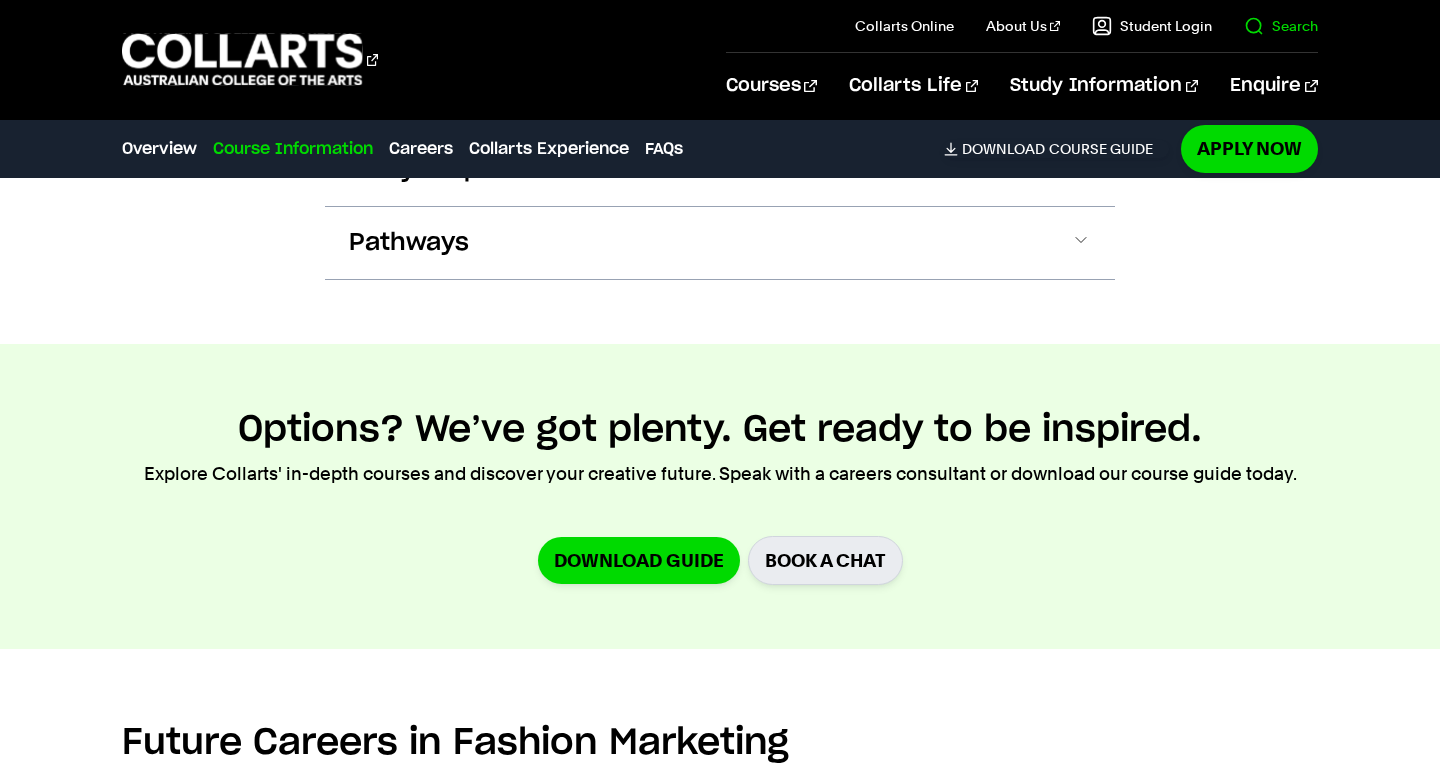 click on "Search" at bounding box center [1281, 26] 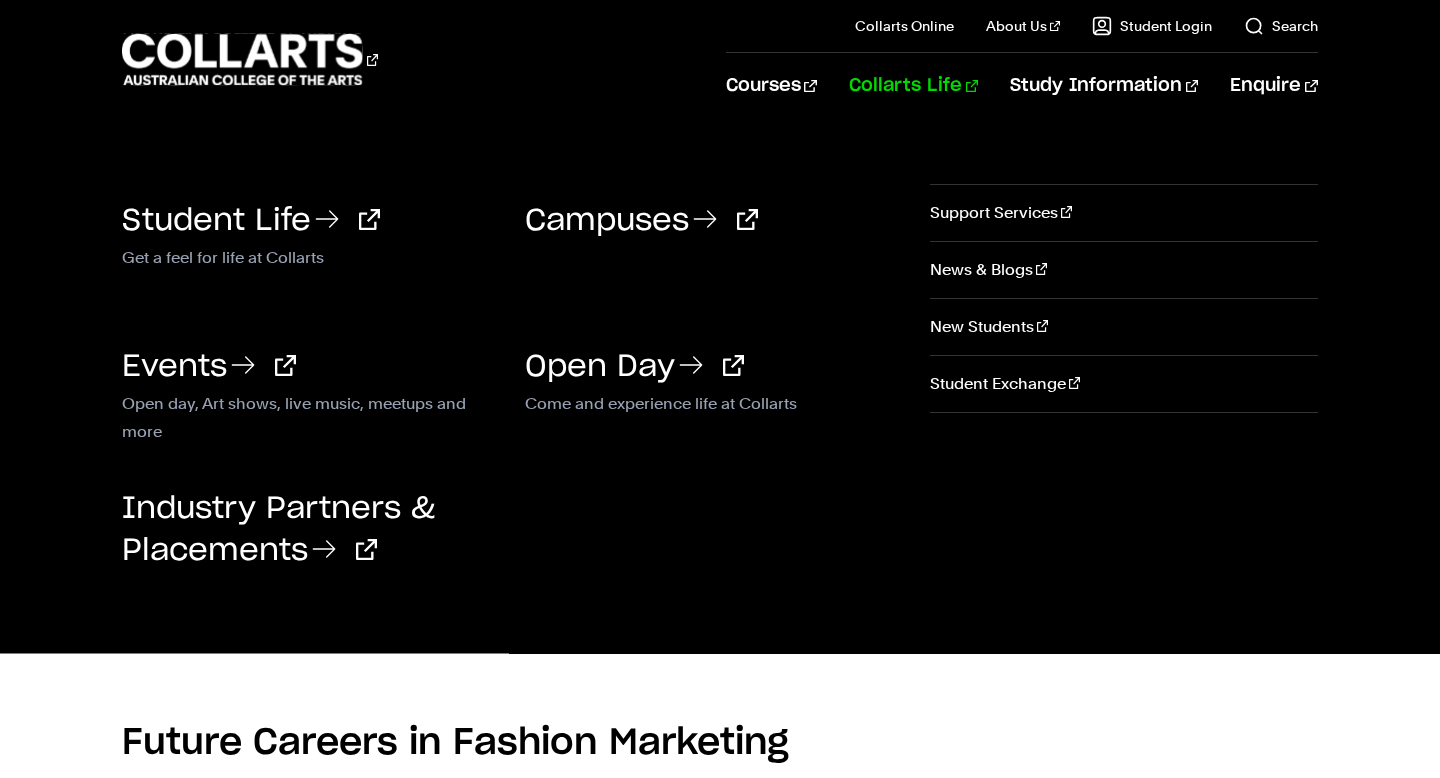 scroll, scrollTop: 0, scrollLeft: 0, axis: both 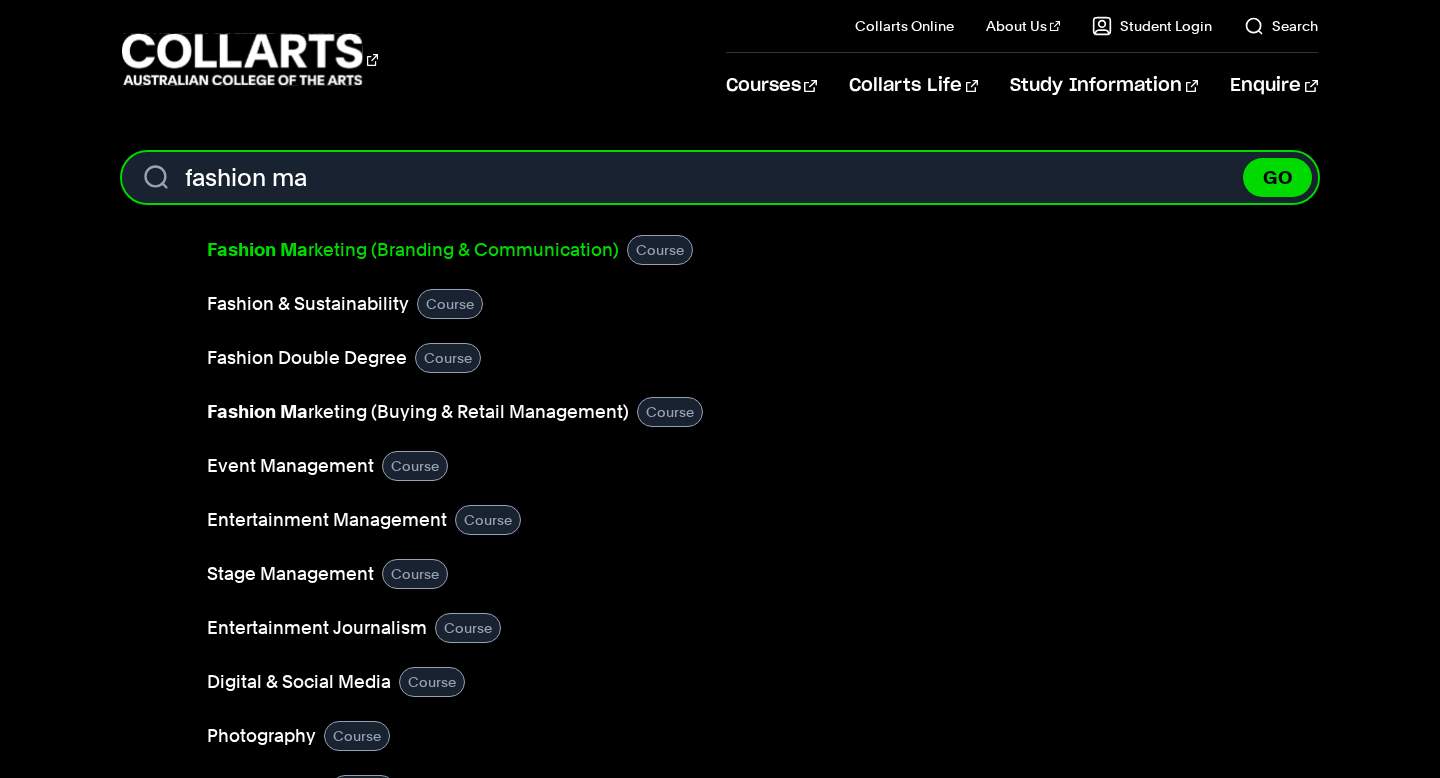 type on "fashion ma" 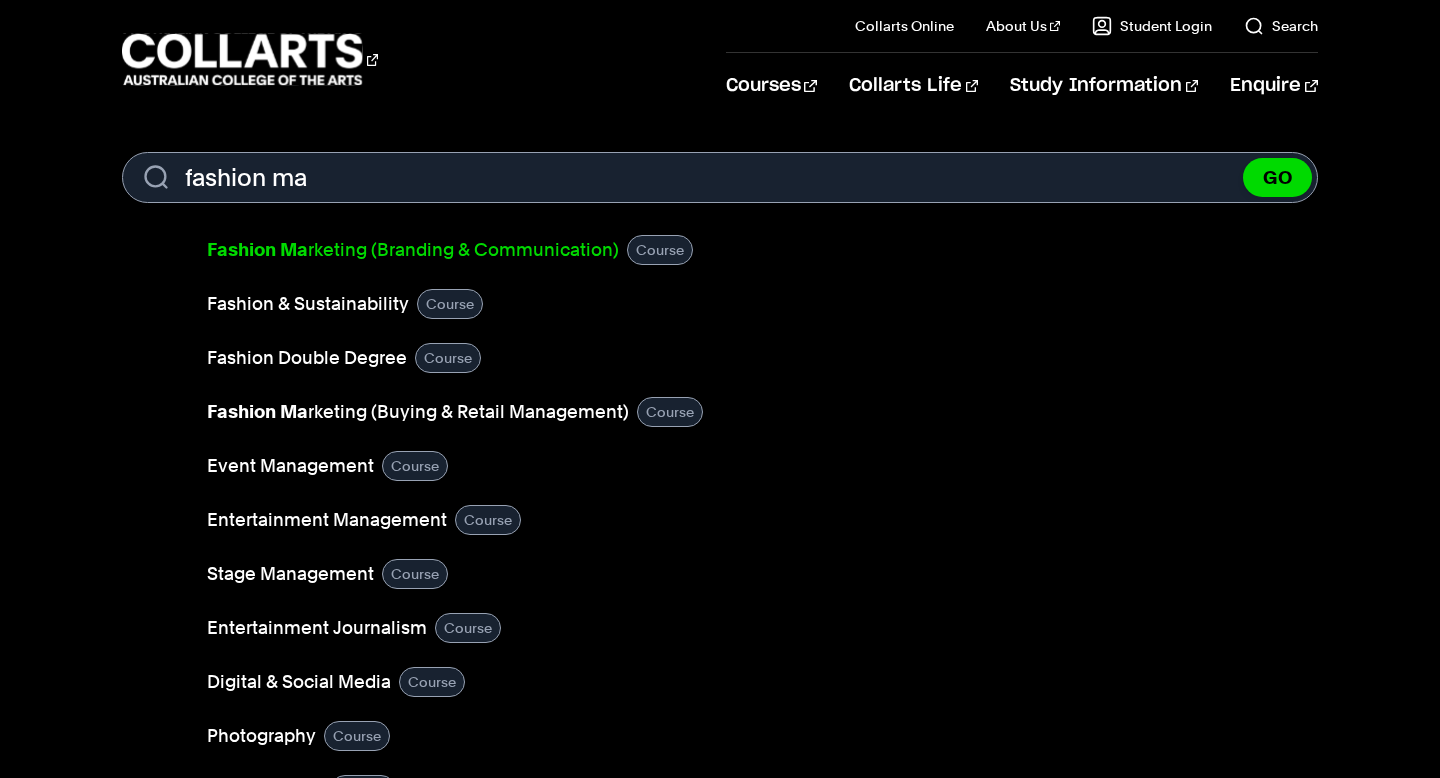 click on "Fashion Ma rketing (Branding & Communication)" at bounding box center (413, 250) 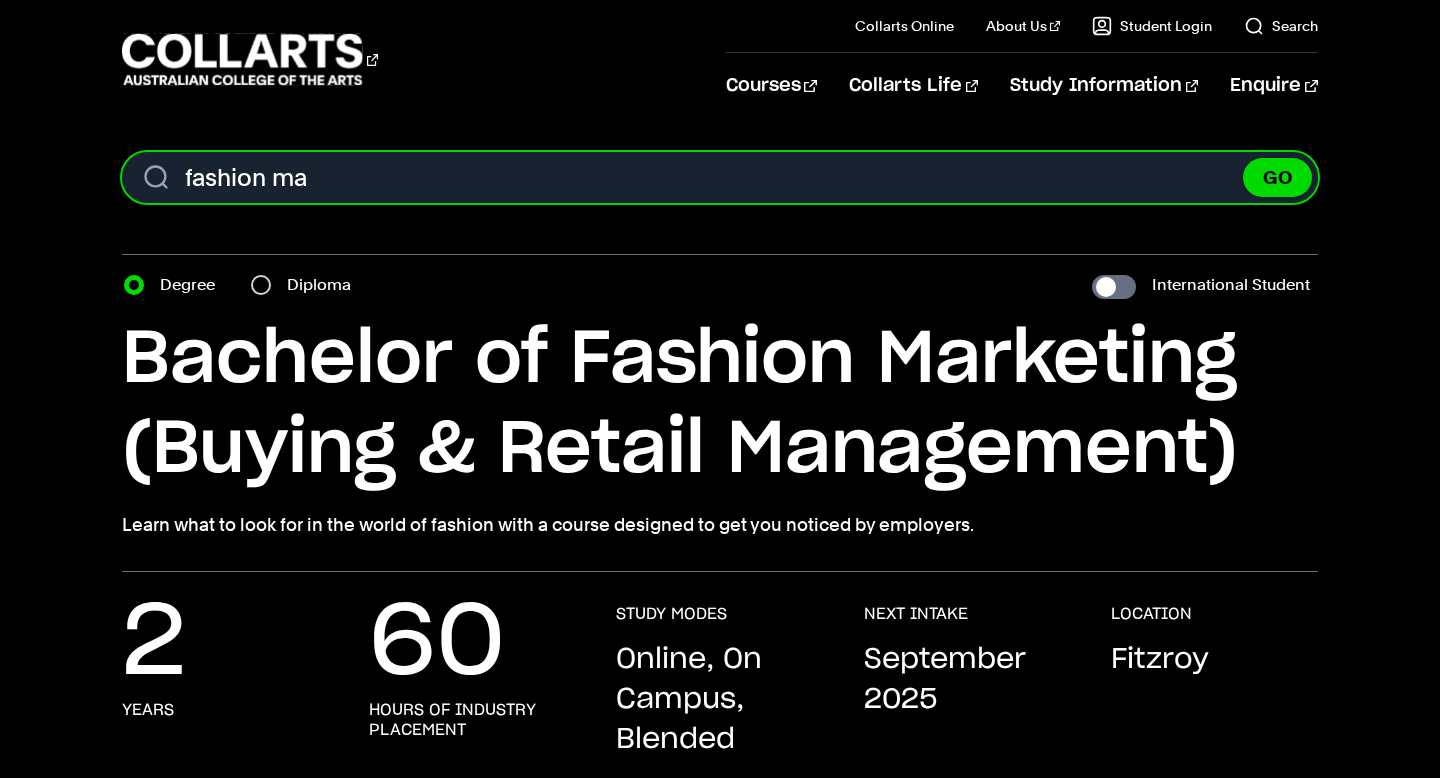 click on "fashion ma" at bounding box center [719, 177] 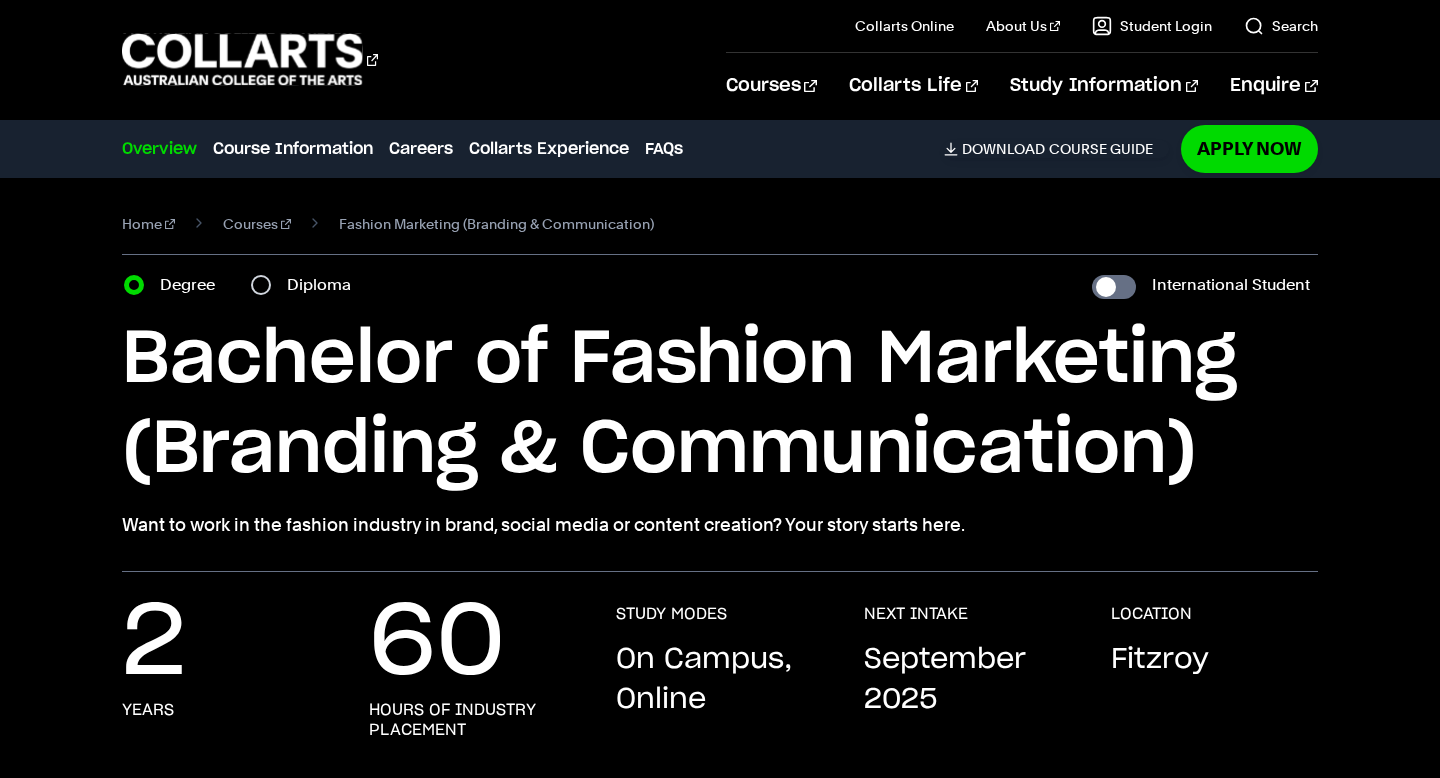 scroll, scrollTop: 0, scrollLeft: 0, axis: both 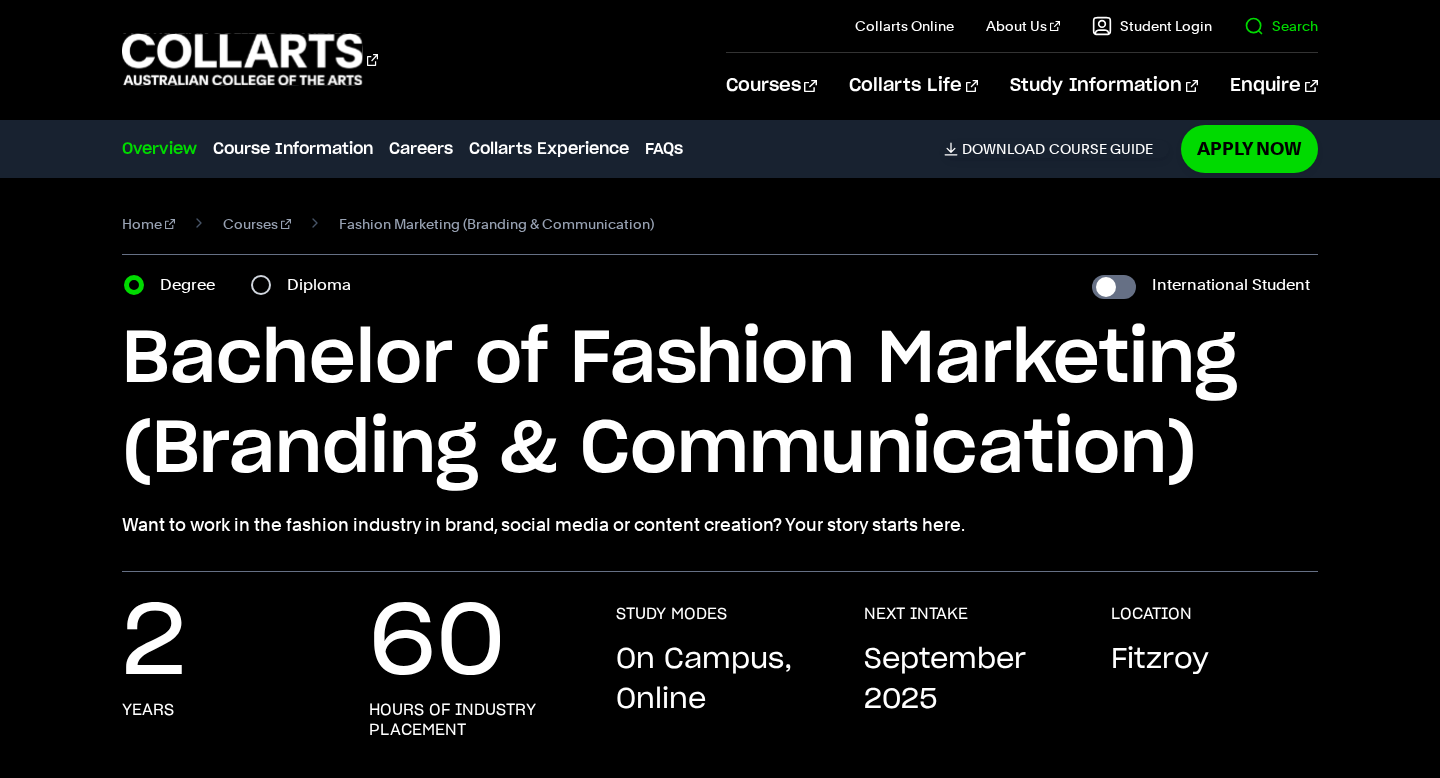 click on "Search" at bounding box center [1265, 26] 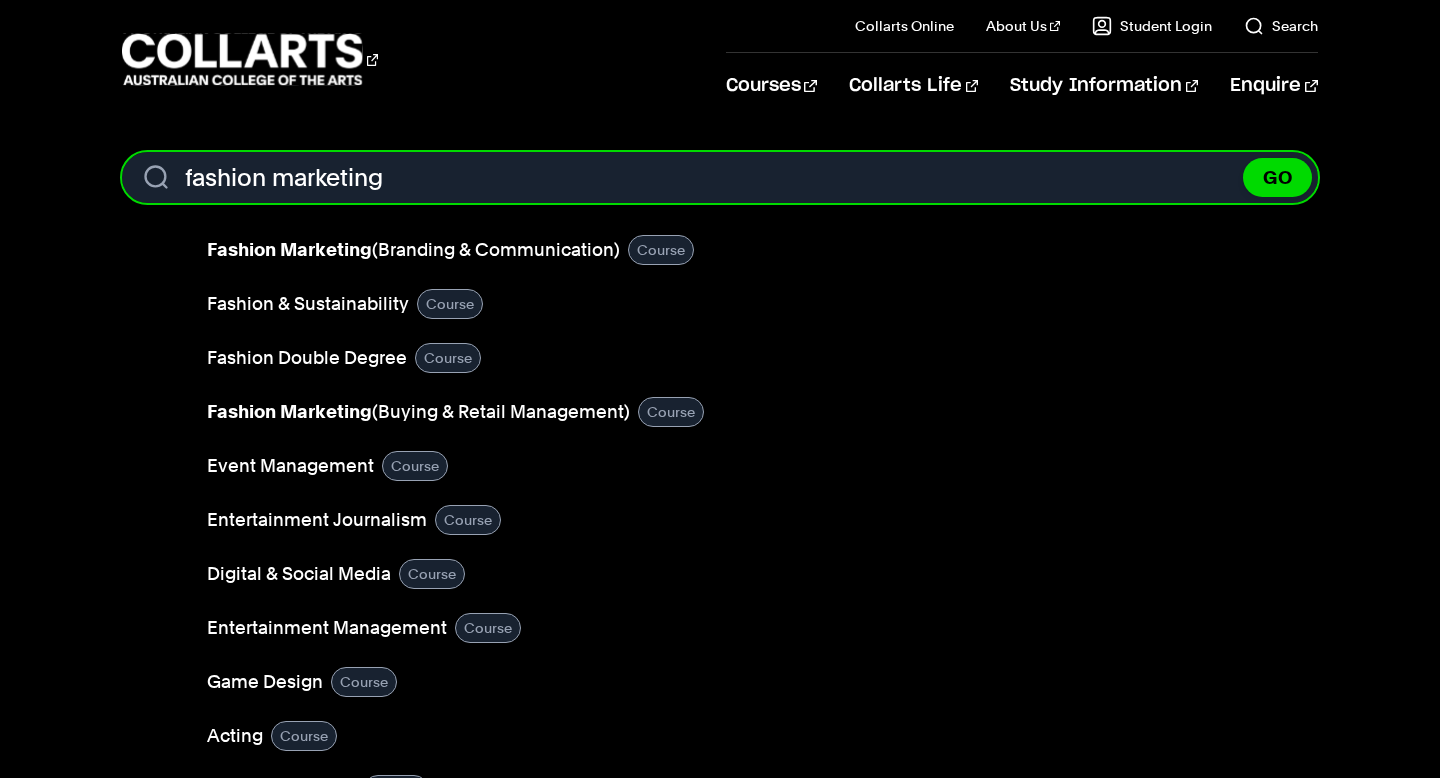 type on "fashion marketing" 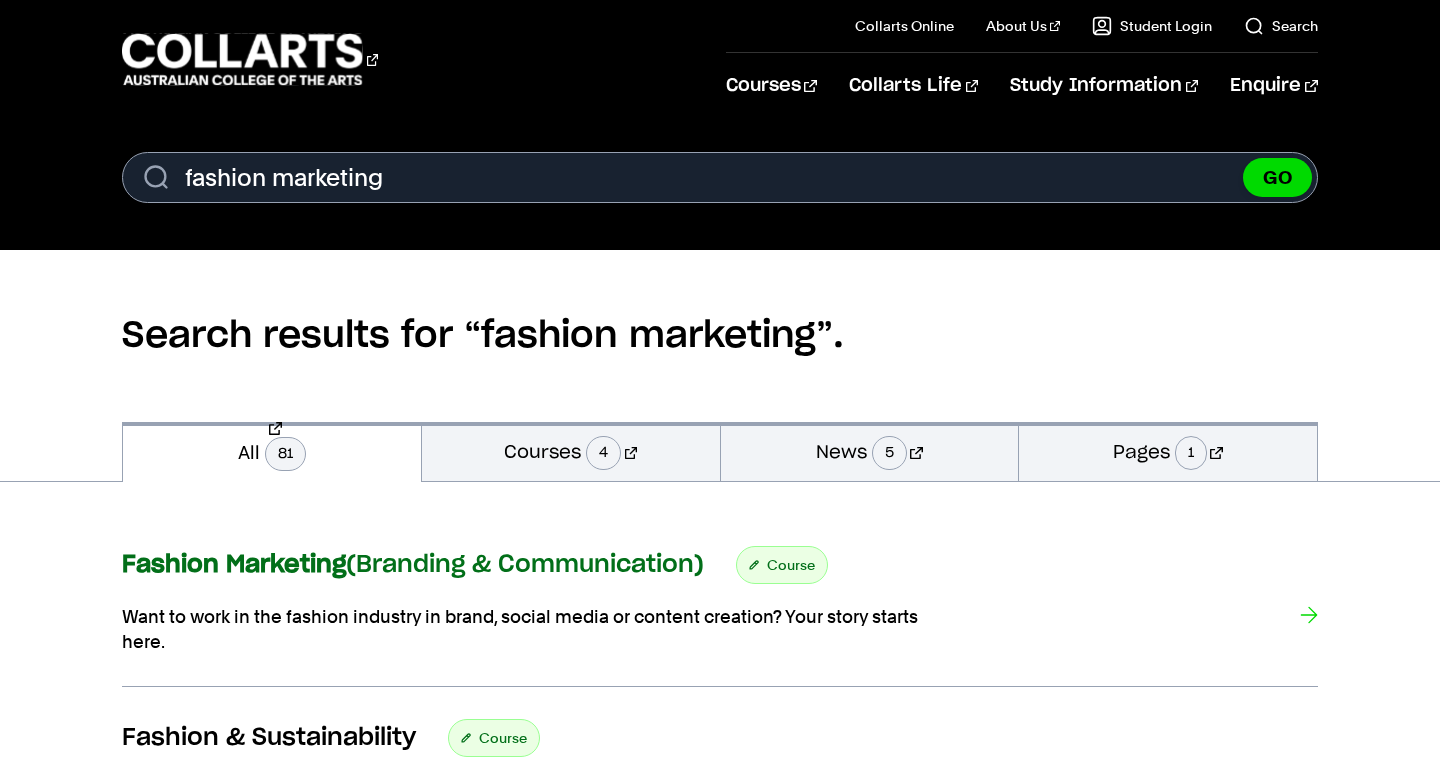 scroll, scrollTop: 0, scrollLeft: 0, axis: both 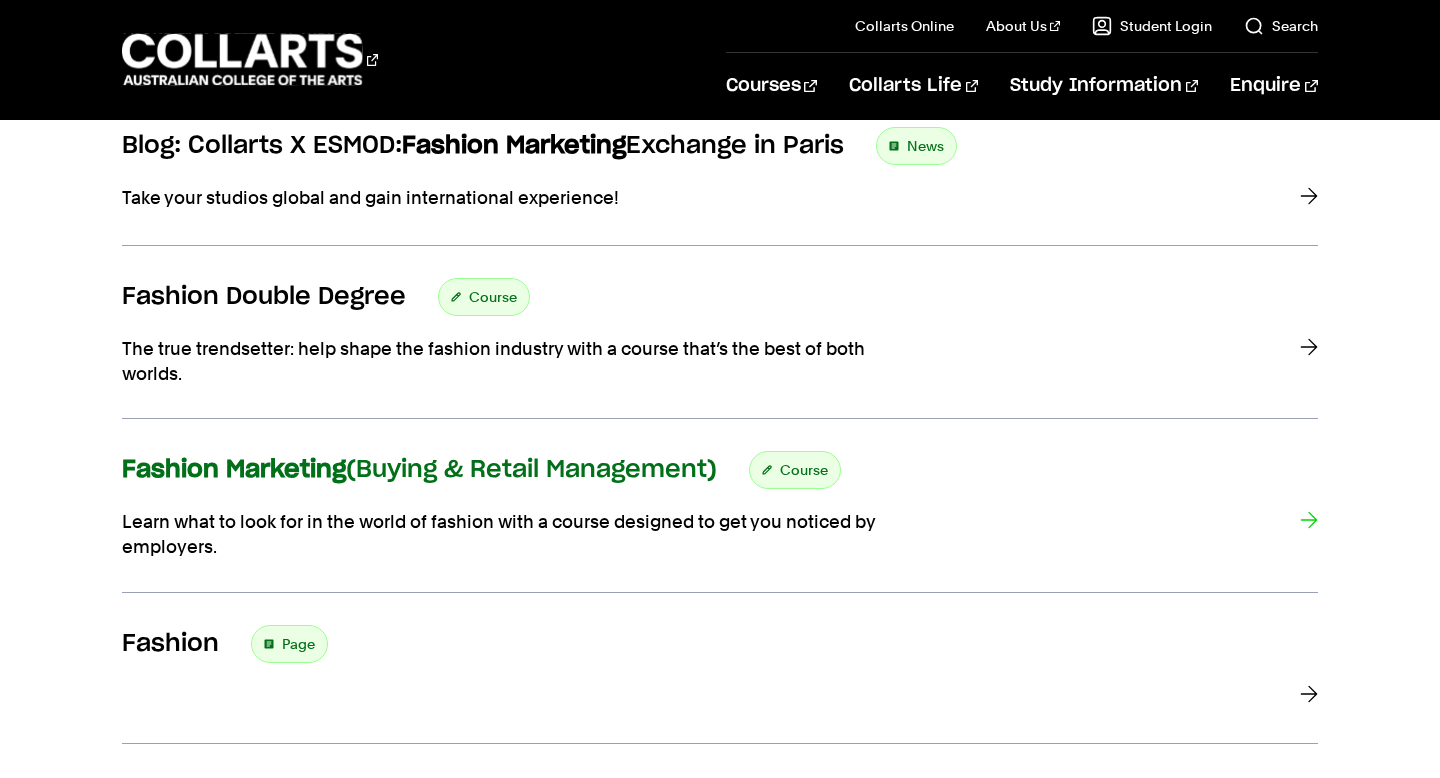 click on "Fashion Marketing  (Buying & Retail Management)" at bounding box center (419, 470) 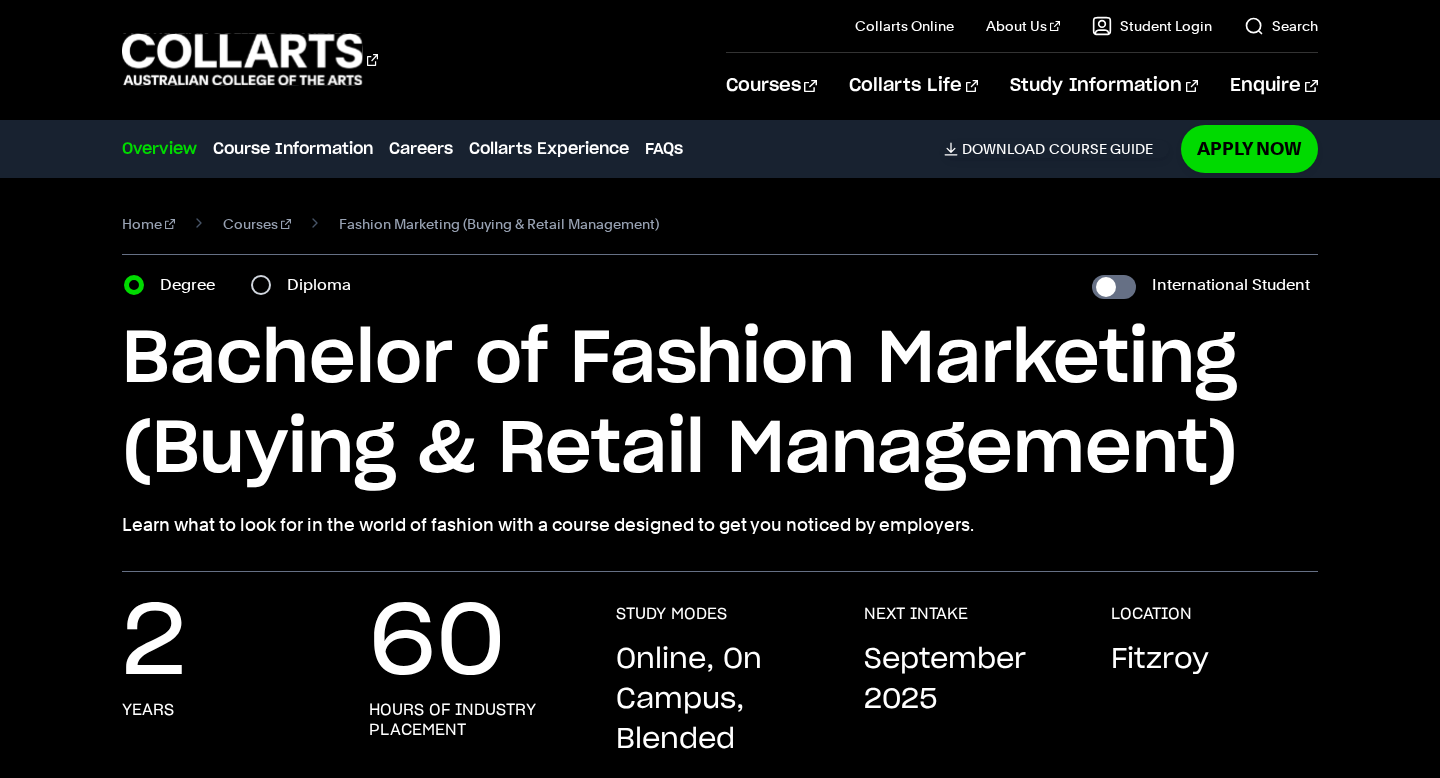 scroll, scrollTop: 0, scrollLeft: 0, axis: both 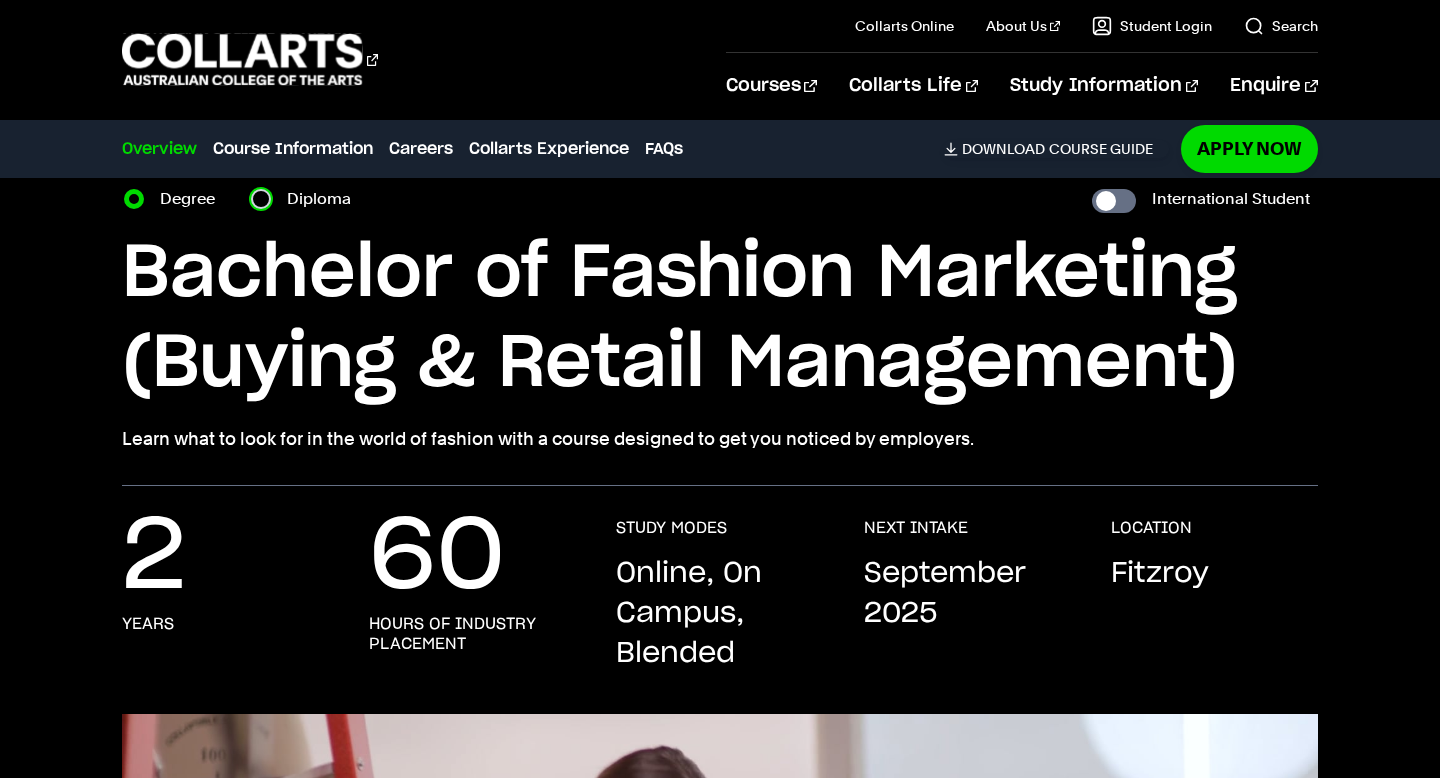 click on "Diploma" at bounding box center (261, 199) 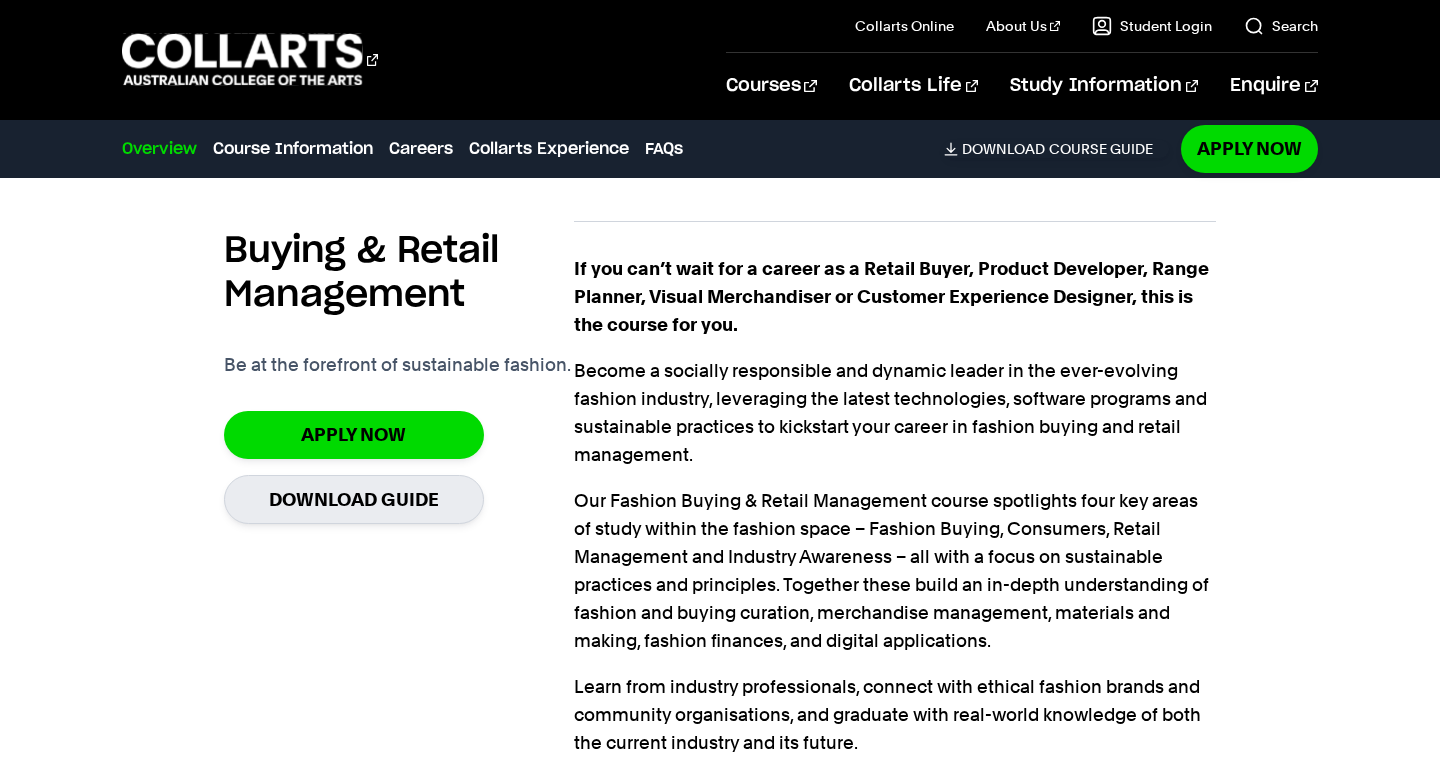 scroll, scrollTop: 1240, scrollLeft: 0, axis: vertical 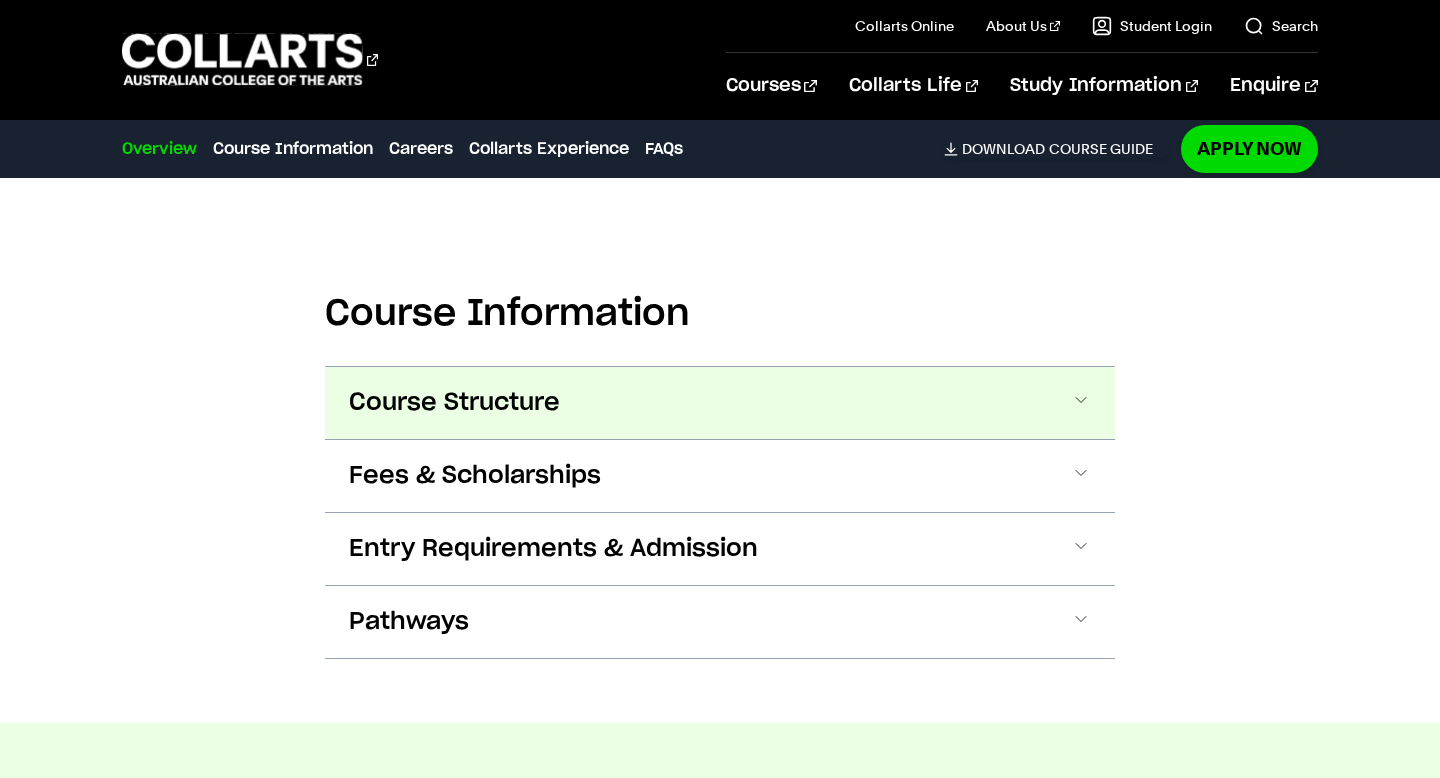 click on "Course Structure" at bounding box center (0, 0) 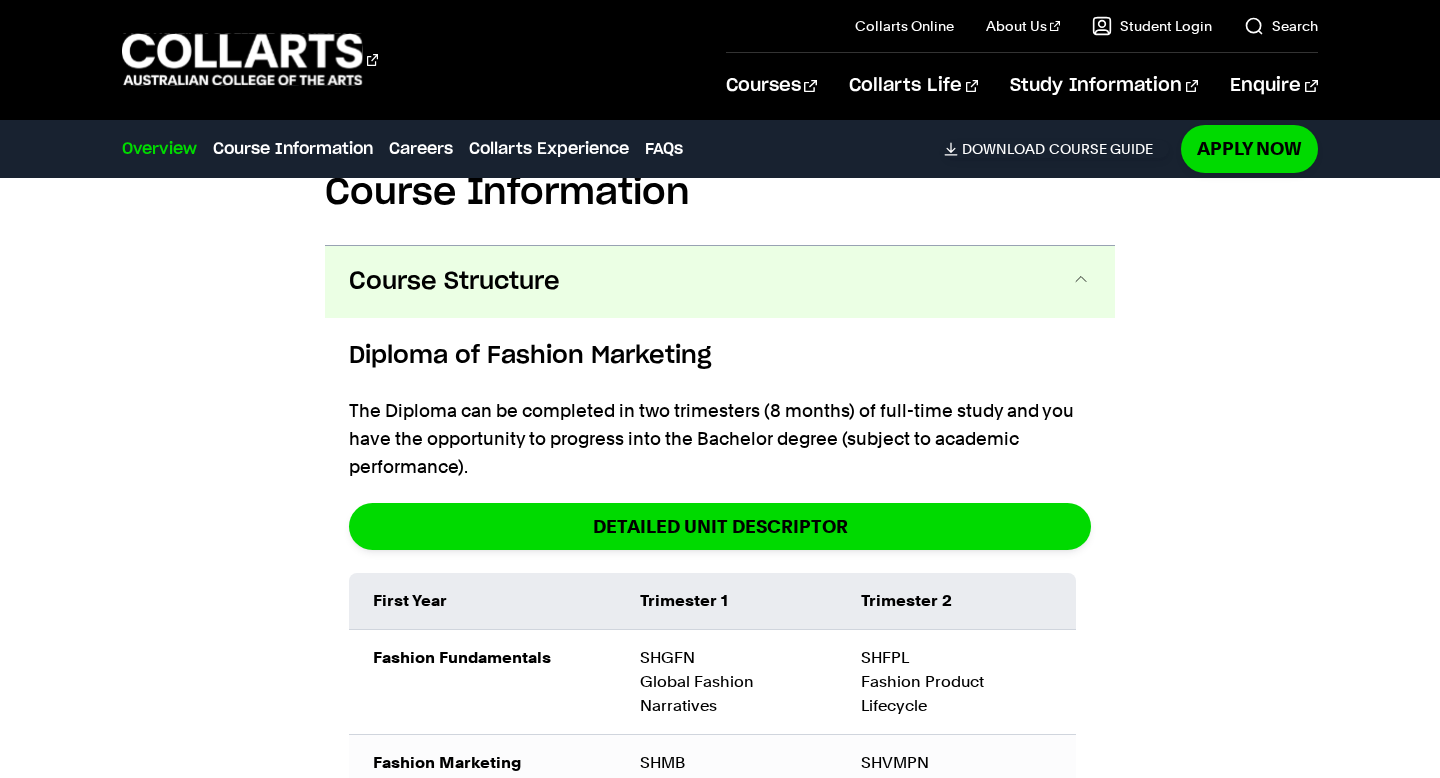 scroll, scrollTop: 1936, scrollLeft: 0, axis: vertical 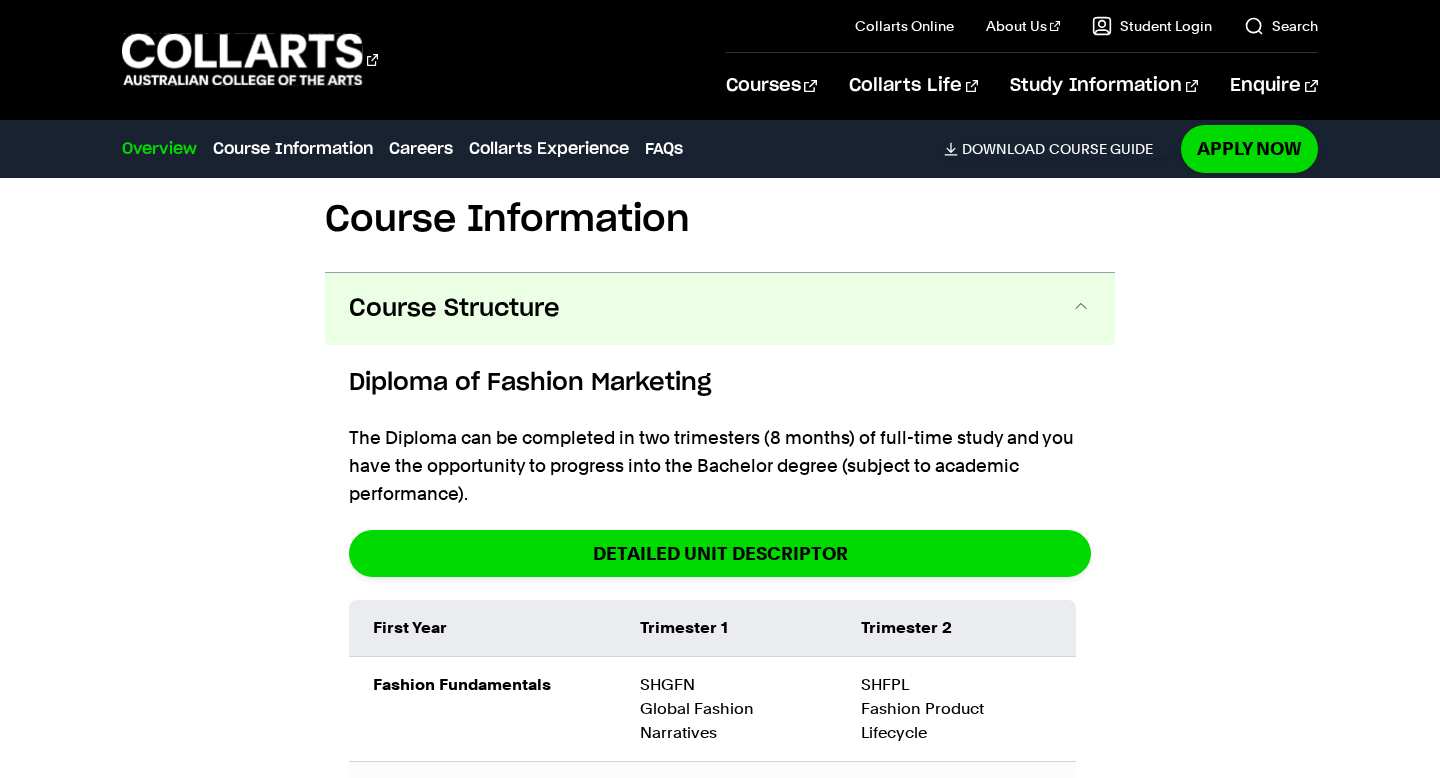 click on "Course Structure" at bounding box center (720, 309) 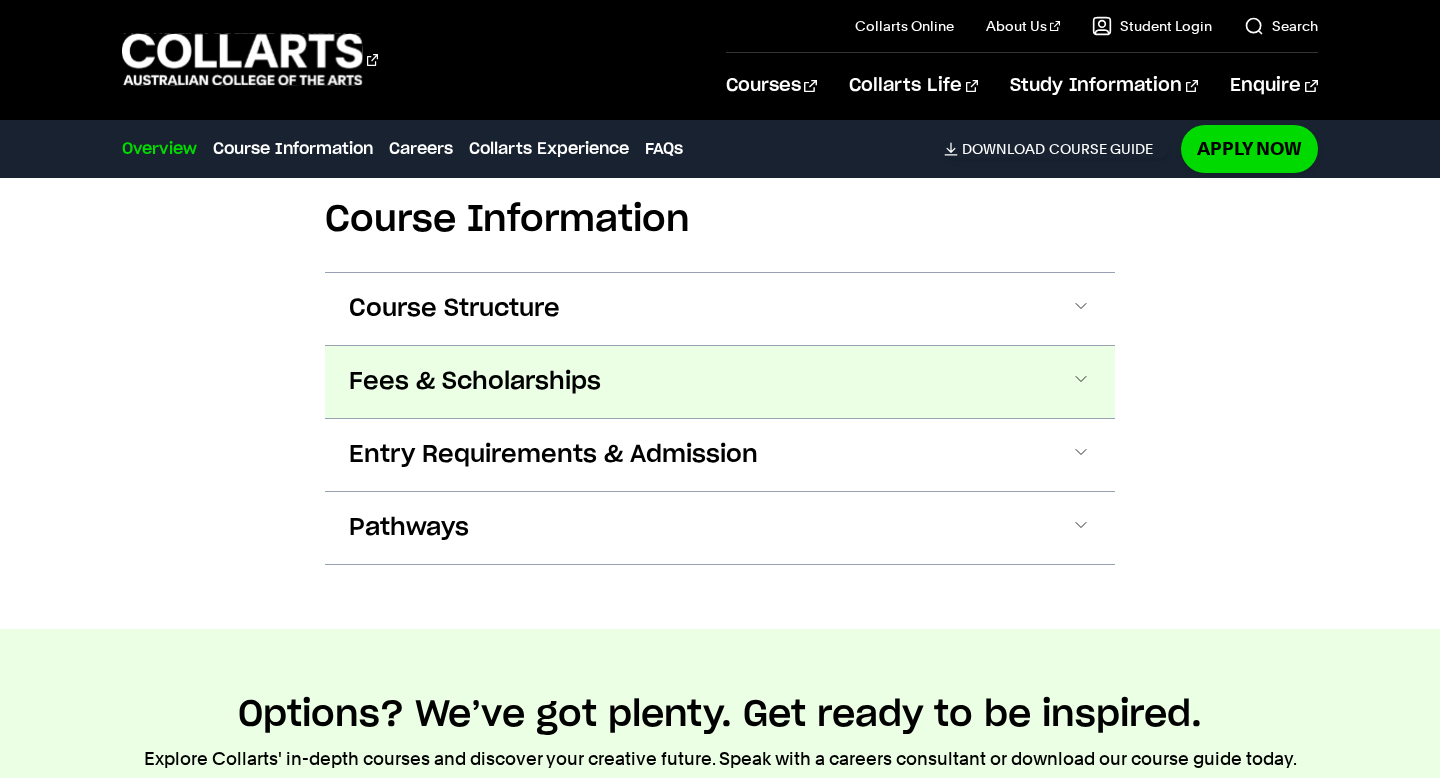 click on "Fees & Scholarships" at bounding box center [0, 0] 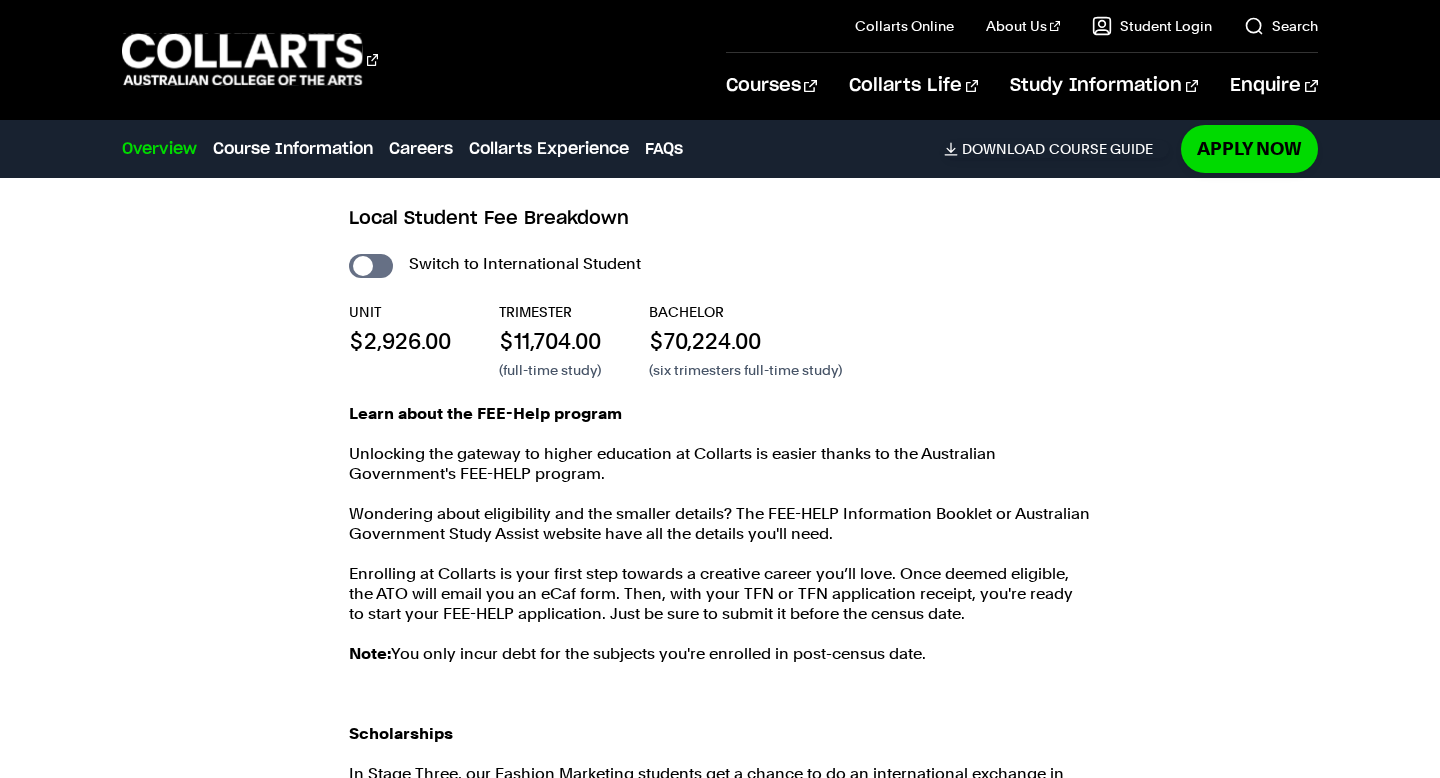 scroll, scrollTop: 2102, scrollLeft: 0, axis: vertical 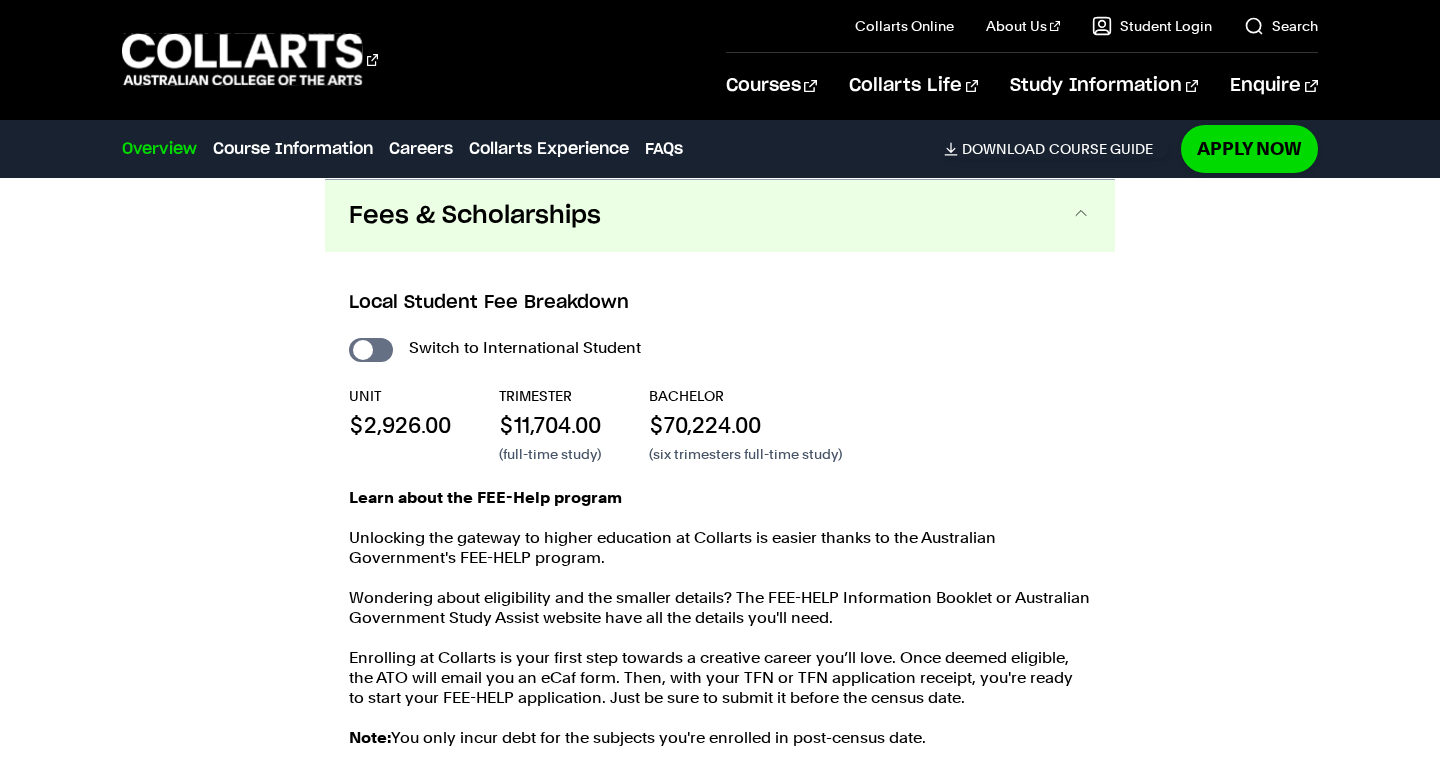 click on "Fees & Scholarships" at bounding box center [475, 216] 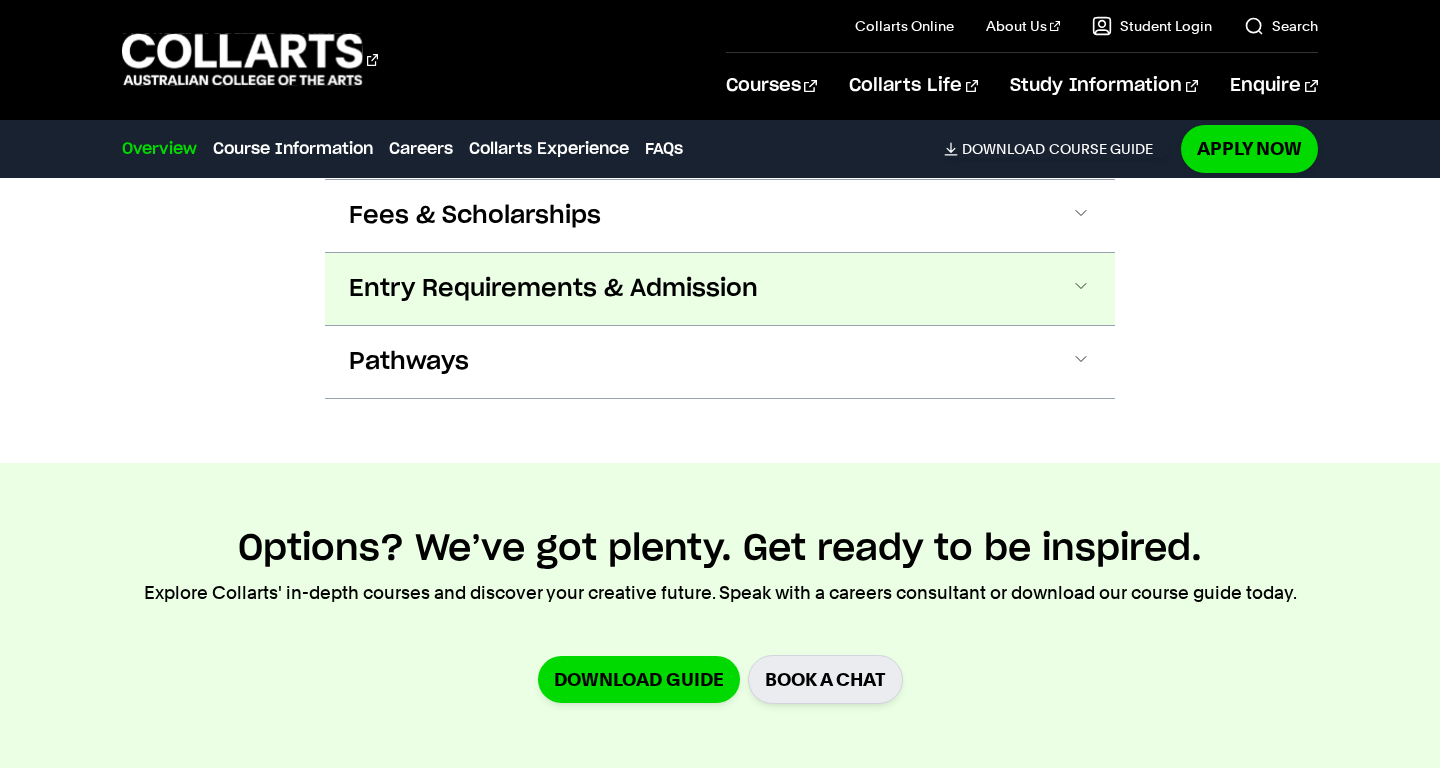 click on "Entry Requirements & Admission" at bounding box center [0, 0] 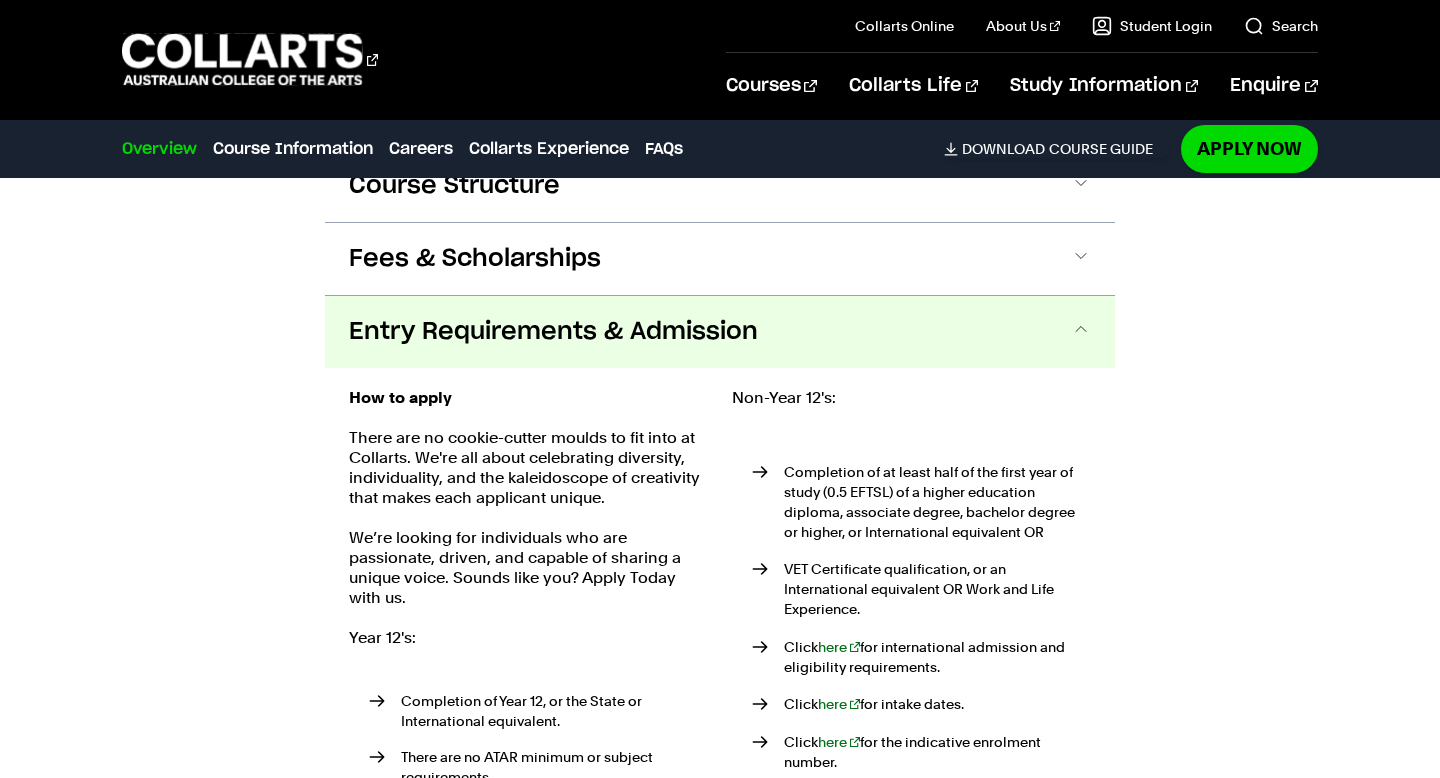scroll, scrollTop: 2054, scrollLeft: 0, axis: vertical 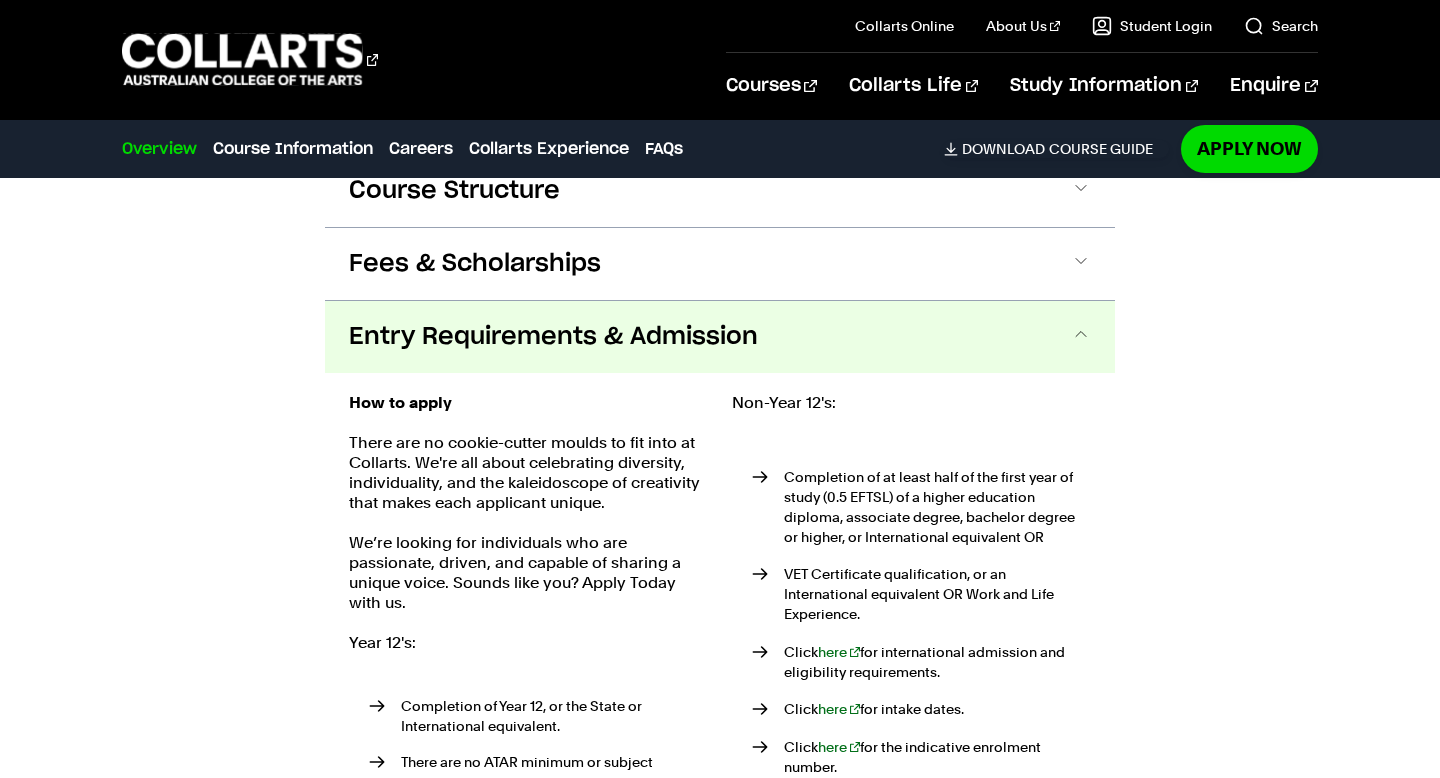 click on "Entry Requirements & Admission" at bounding box center [720, 337] 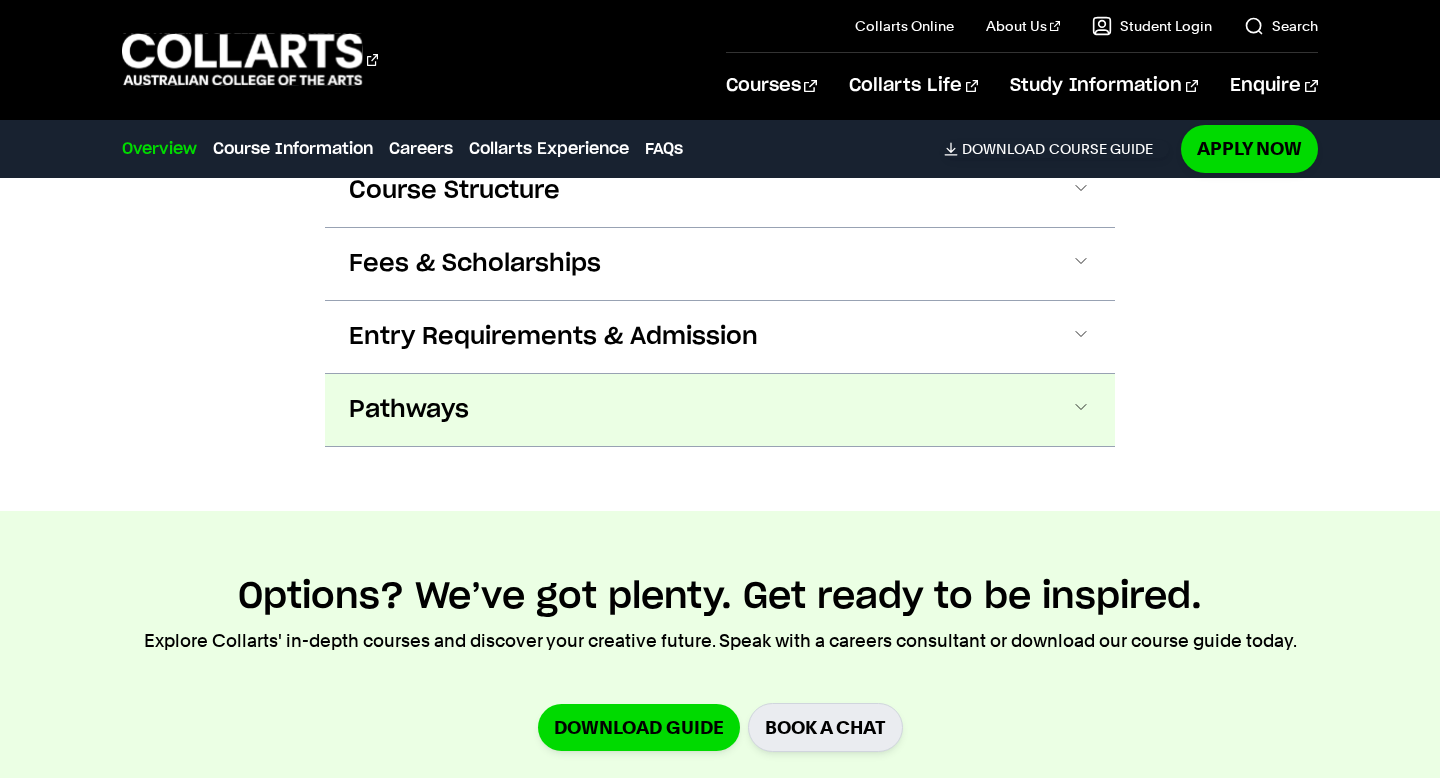 click on "Pathways" at bounding box center (0, 0) 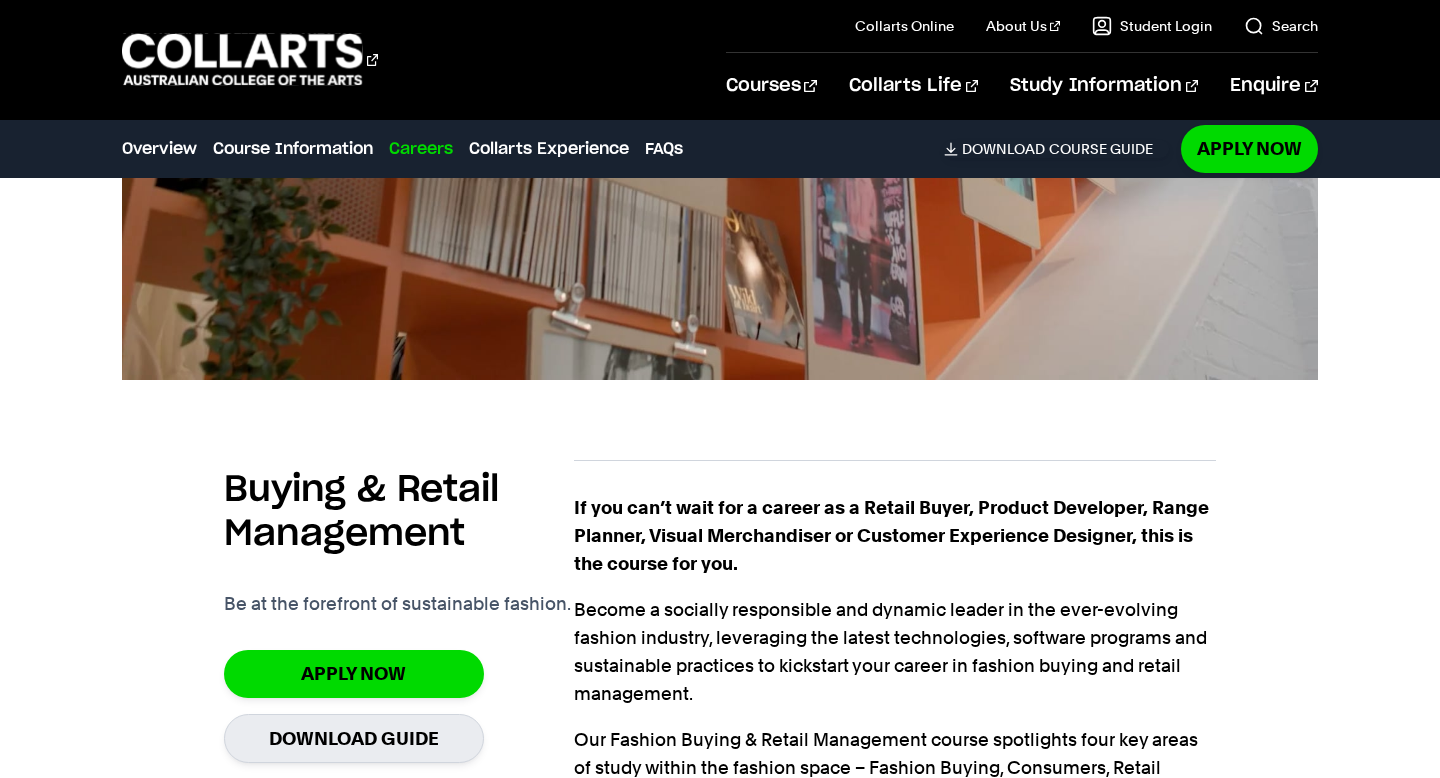 scroll, scrollTop: 0, scrollLeft: 0, axis: both 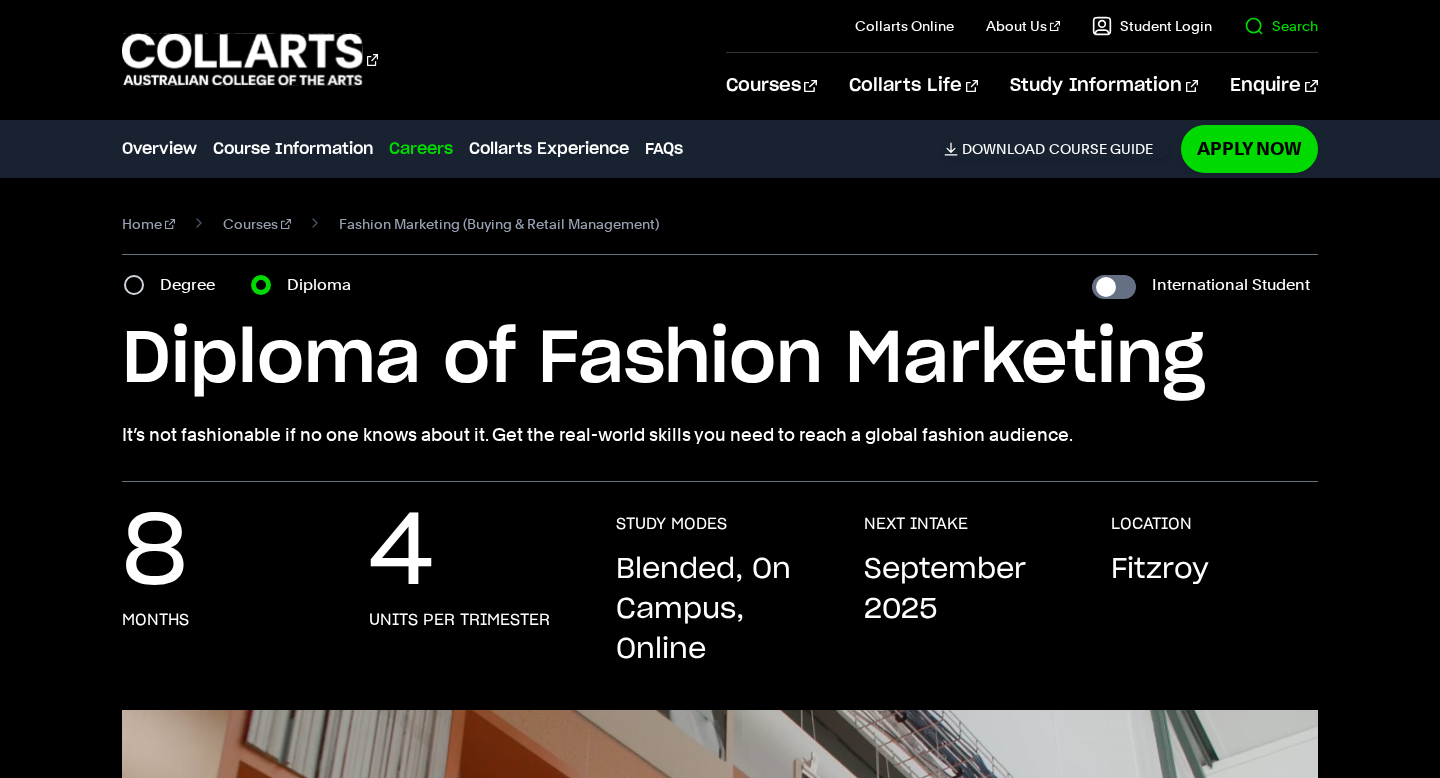 click on "Search" at bounding box center (1281, 26) 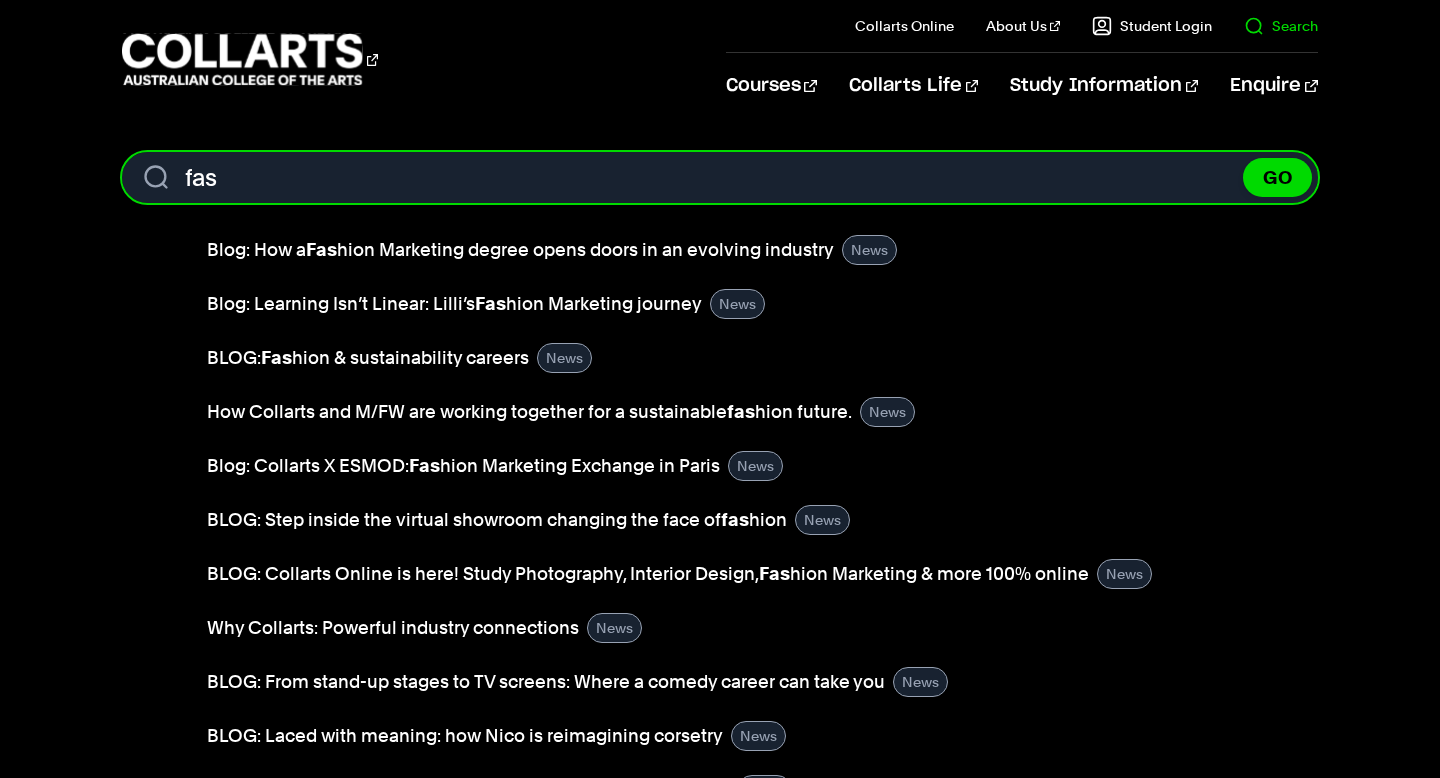 type on "fas" 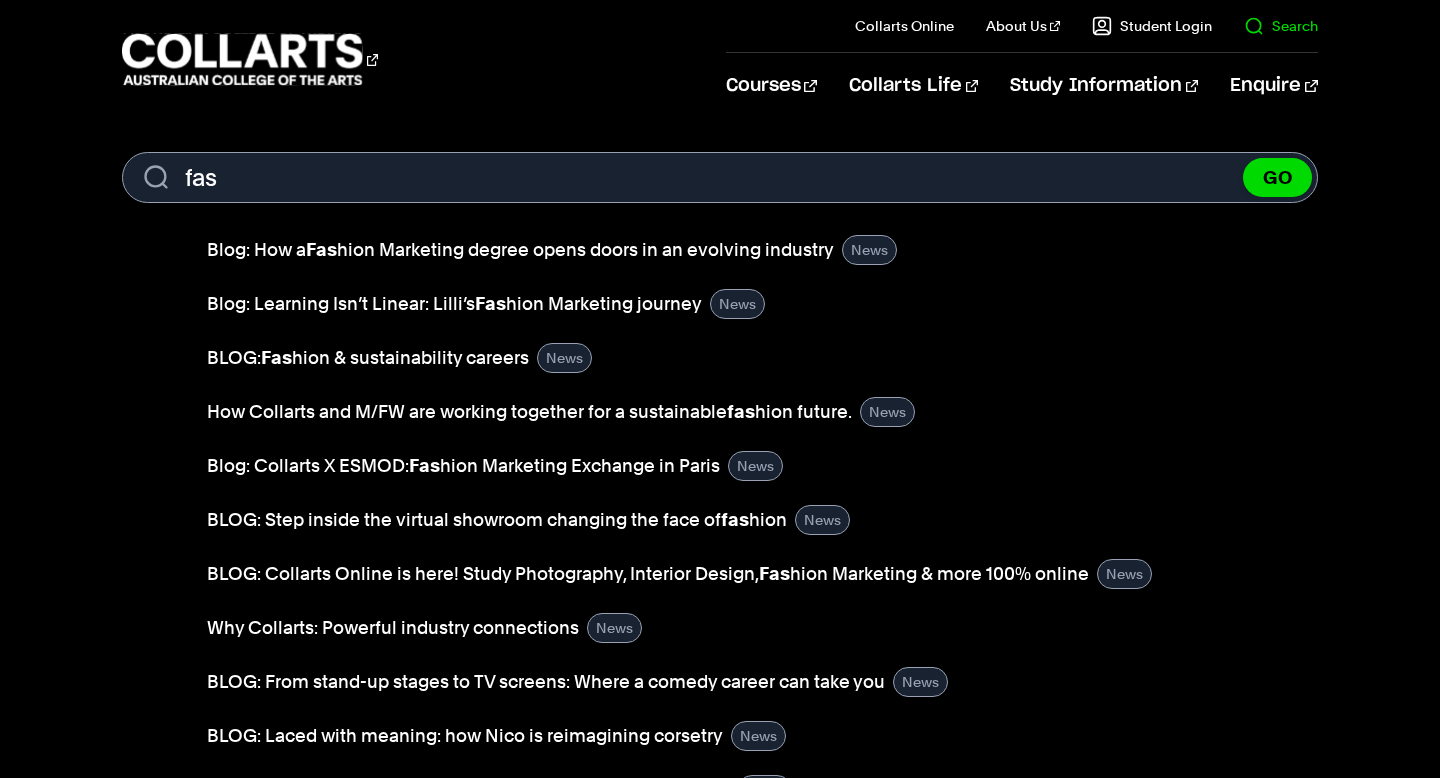 click on "Search" at bounding box center [1281, 26] 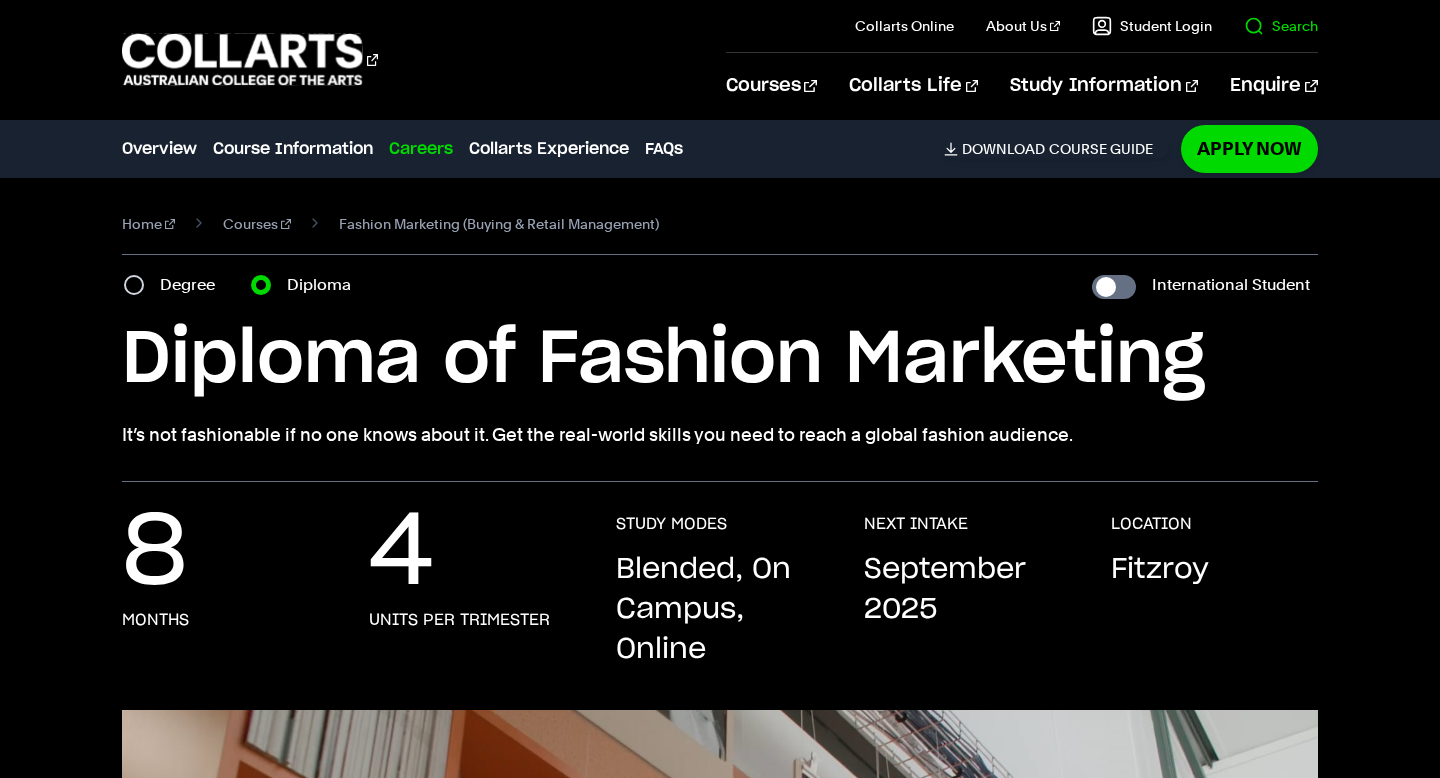 click on "Search" at bounding box center [1281, 26] 